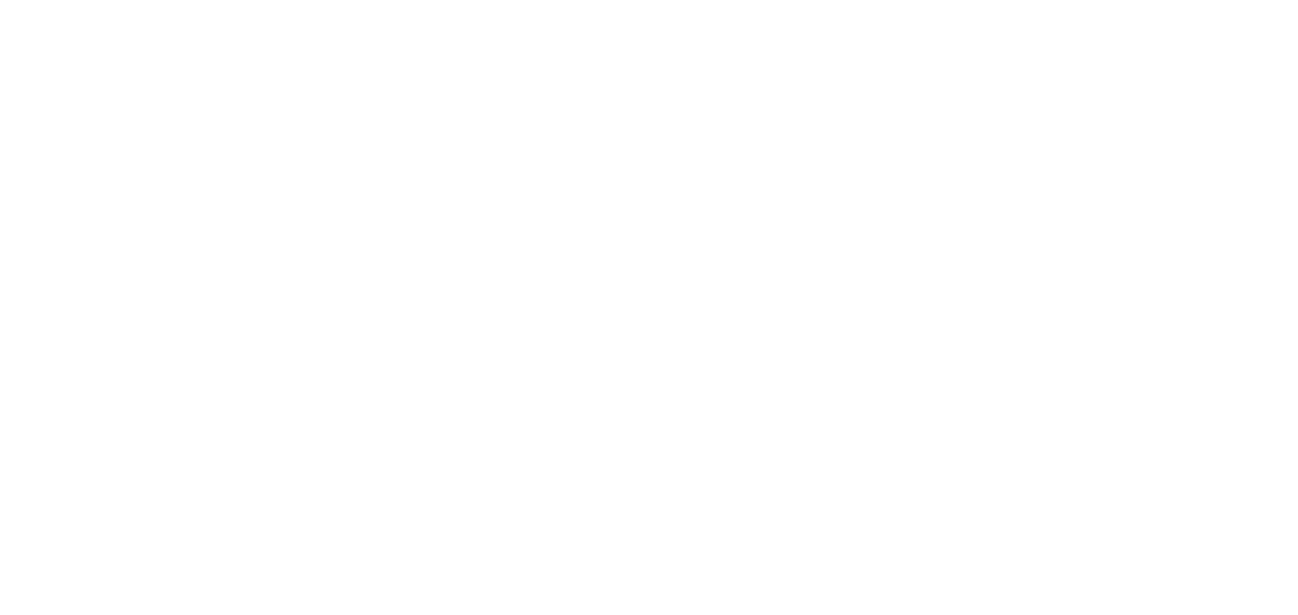 scroll, scrollTop: 0, scrollLeft: 0, axis: both 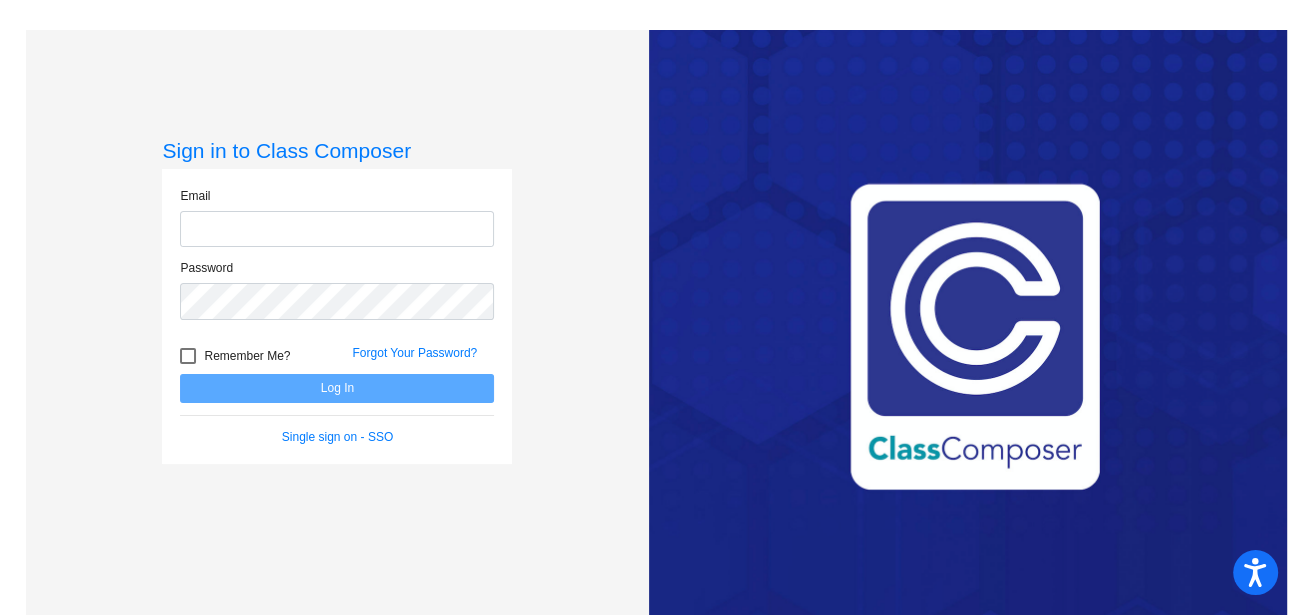 click 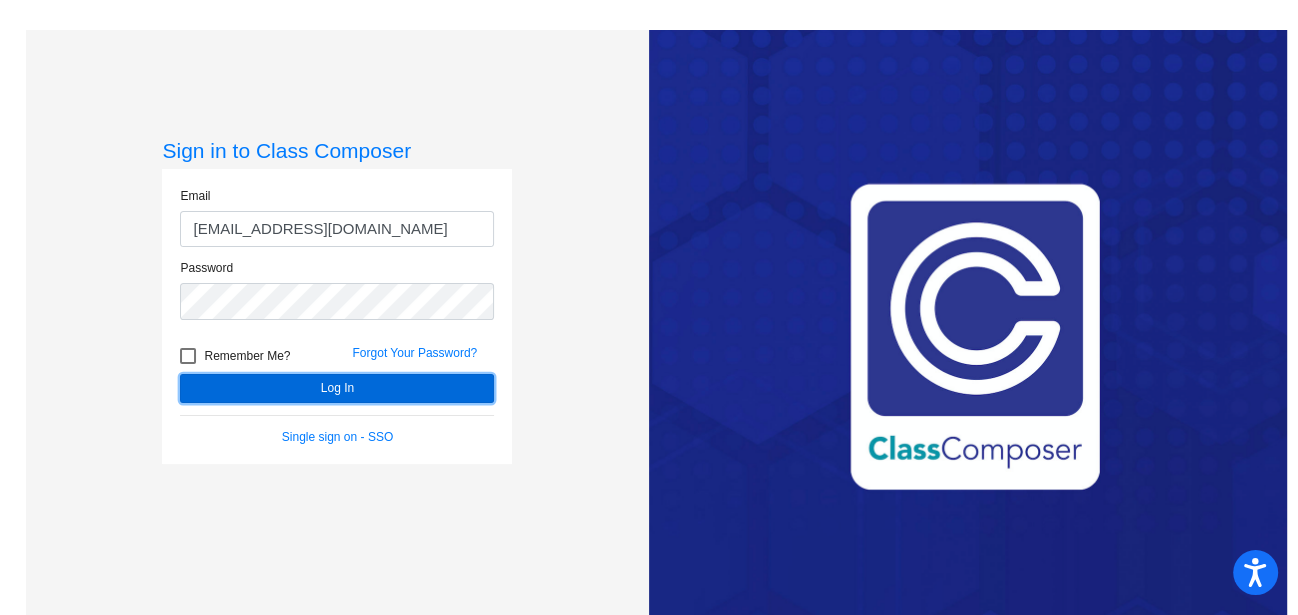 click on "Log In" 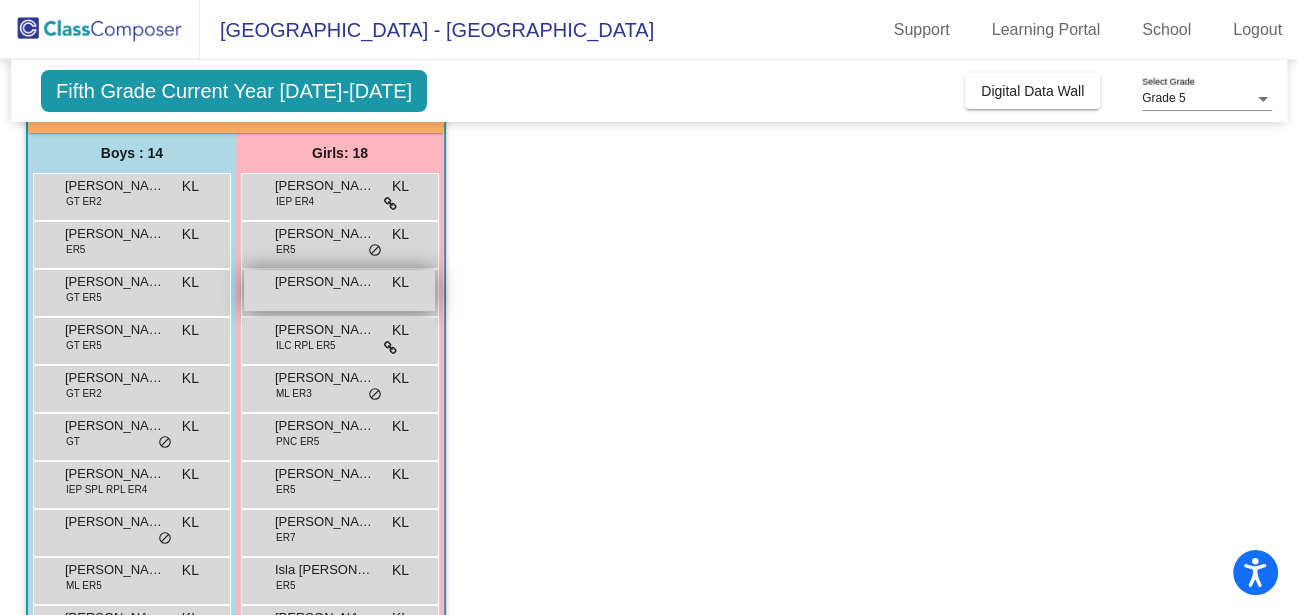 scroll, scrollTop: 130, scrollLeft: 0, axis: vertical 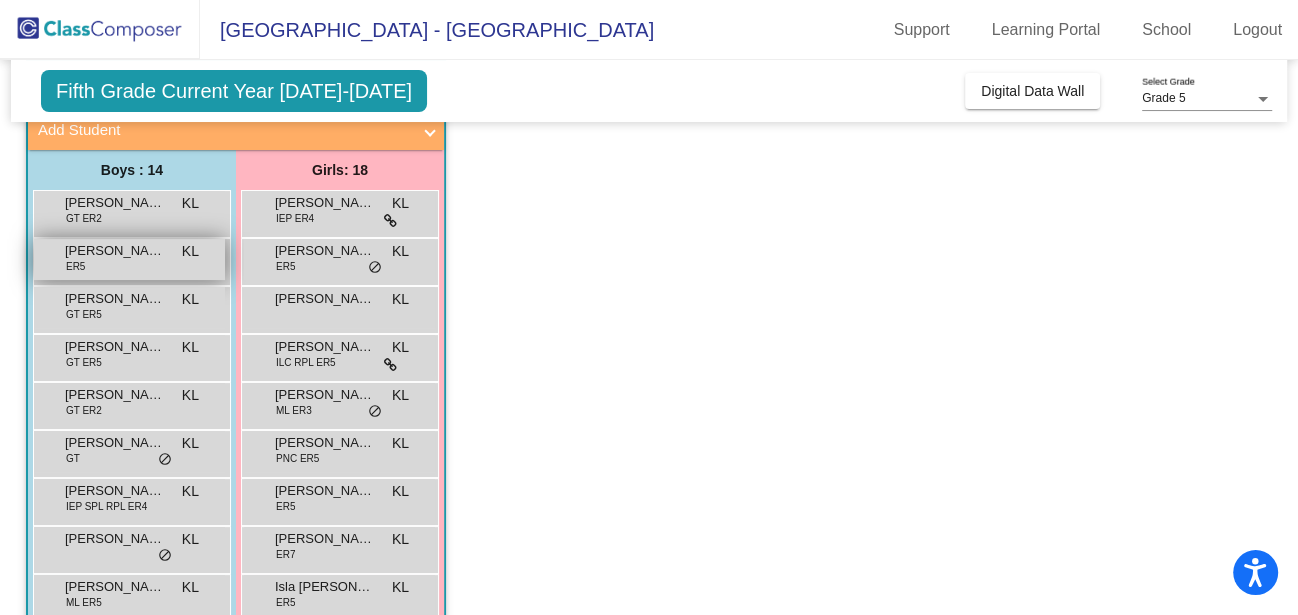 click on "[PERSON_NAME]" at bounding box center [115, 251] 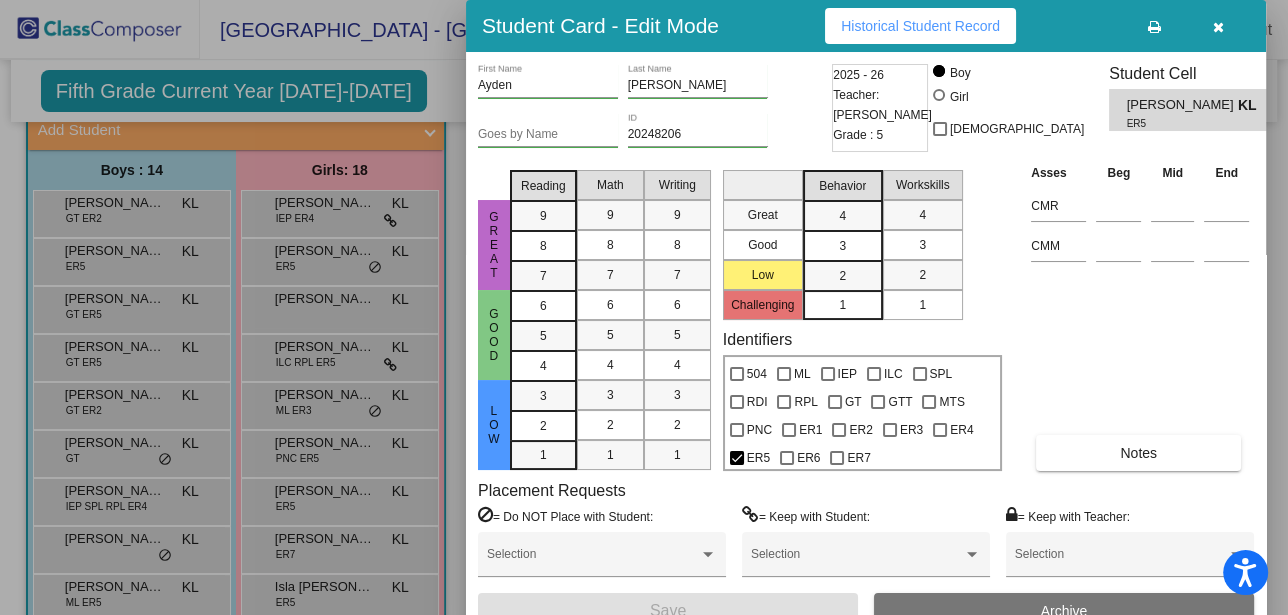 click on "Historical Student Record" at bounding box center (920, 26) 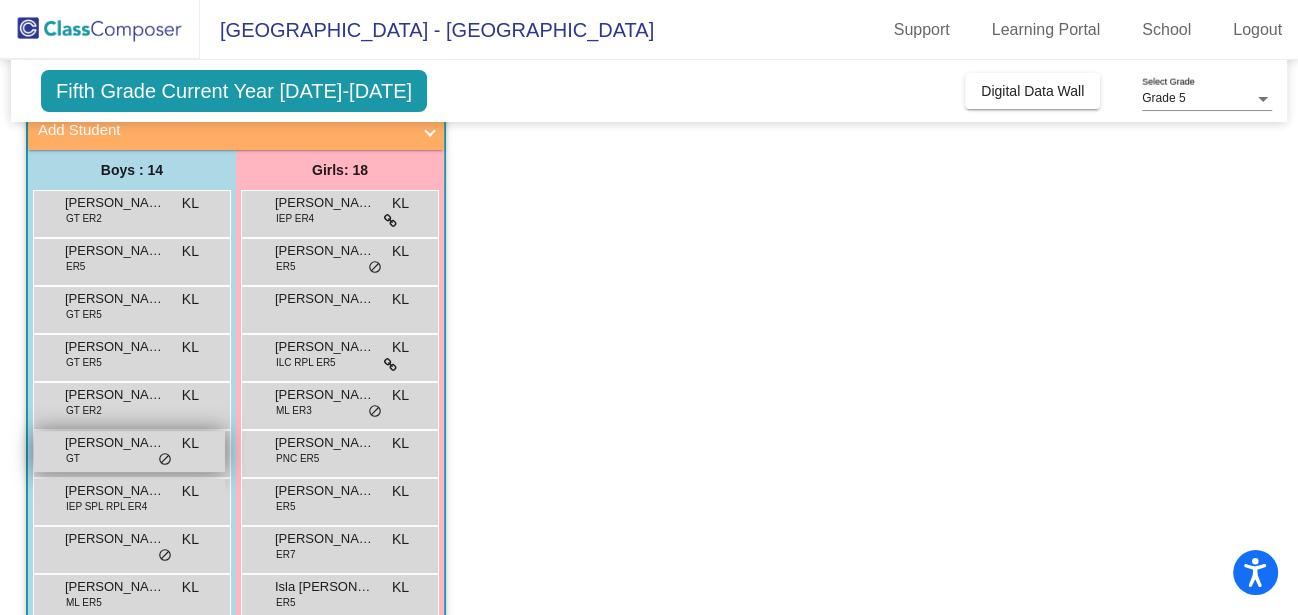 click on "[PERSON_NAME] GT KL lock do_not_disturb_alt" at bounding box center [129, 451] 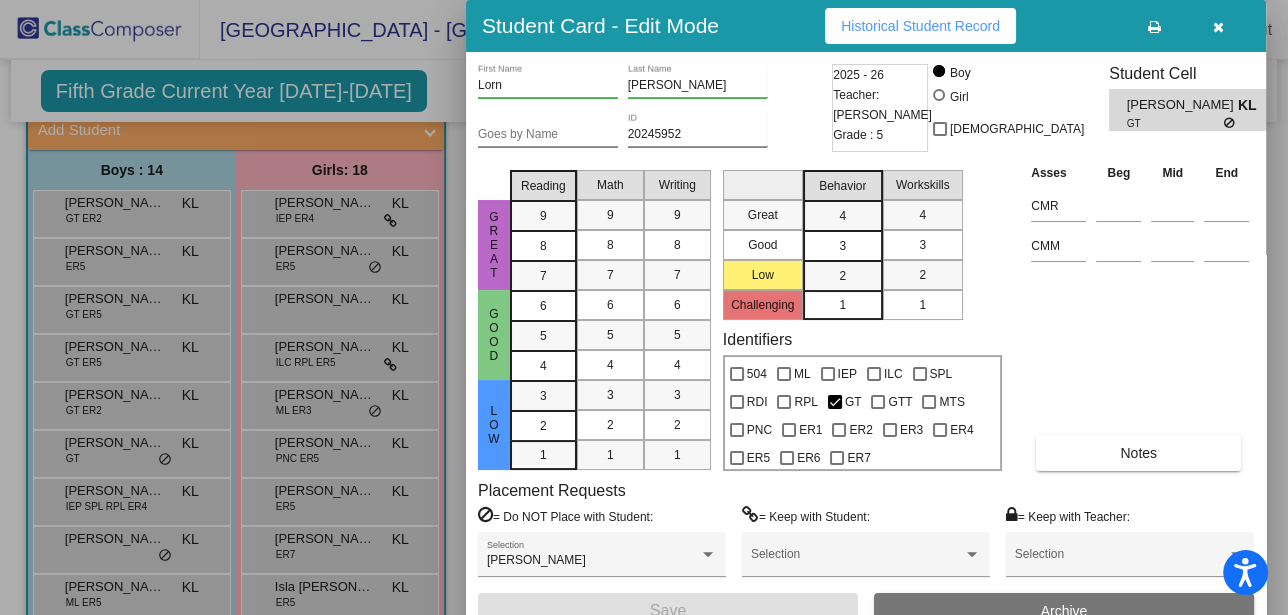 click on "Historical Student Record" at bounding box center [920, 26] 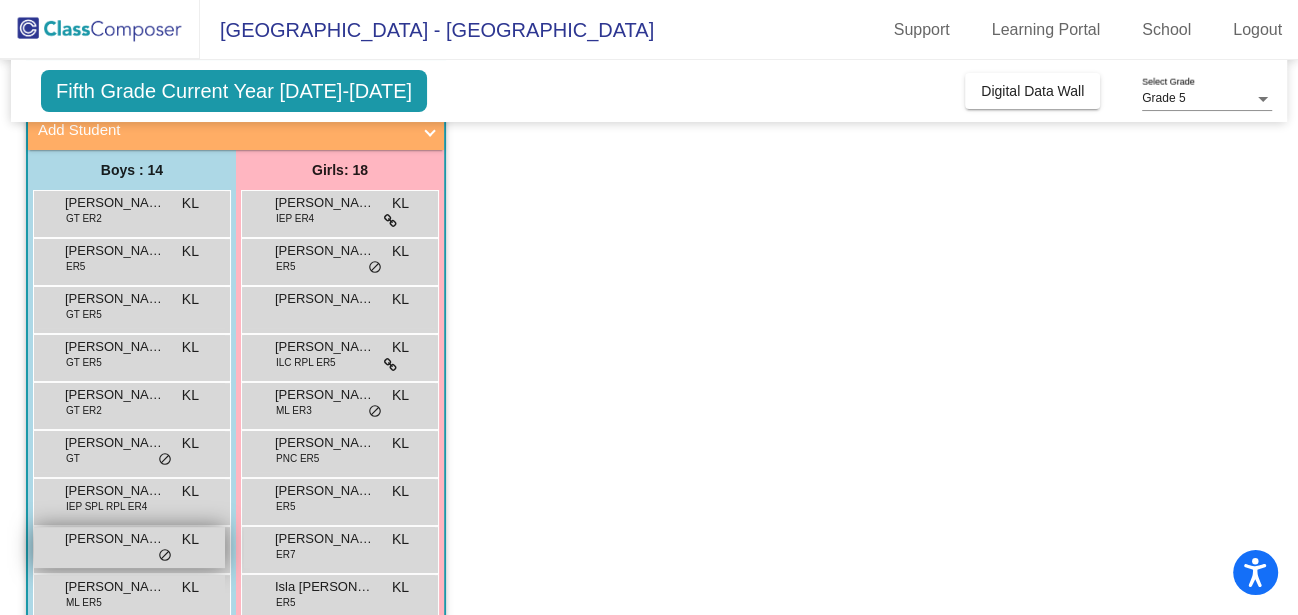 click on "[PERSON_NAME]" at bounding box center [115, 539] 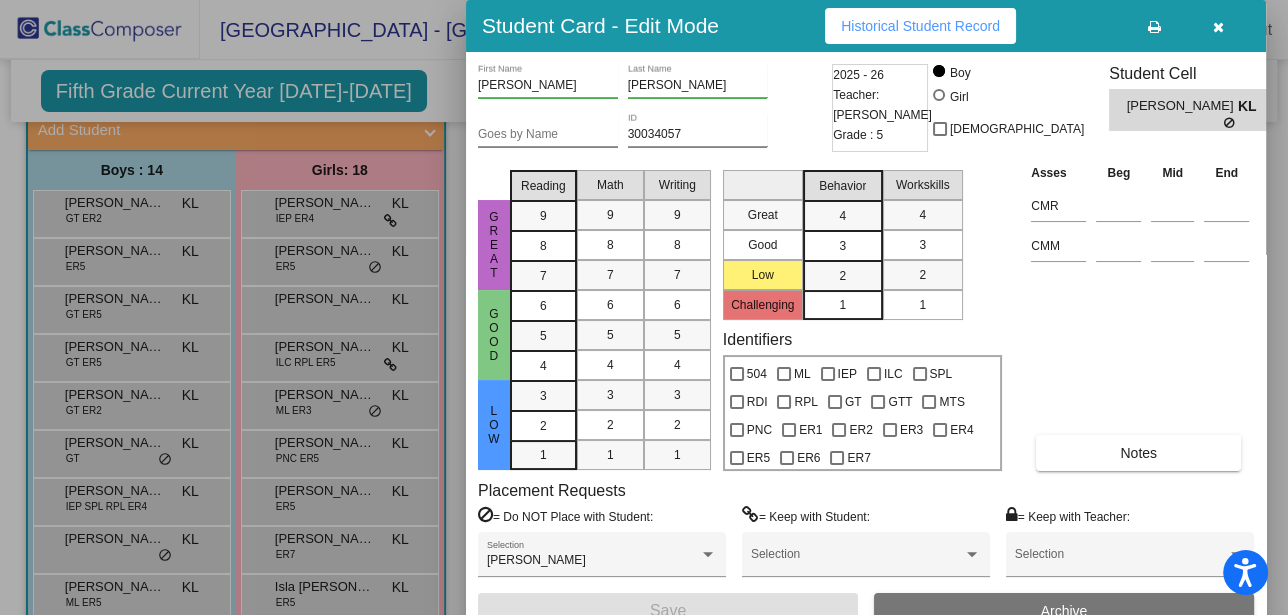 click on "Historical Student Record" at bounding box center (920, 26) 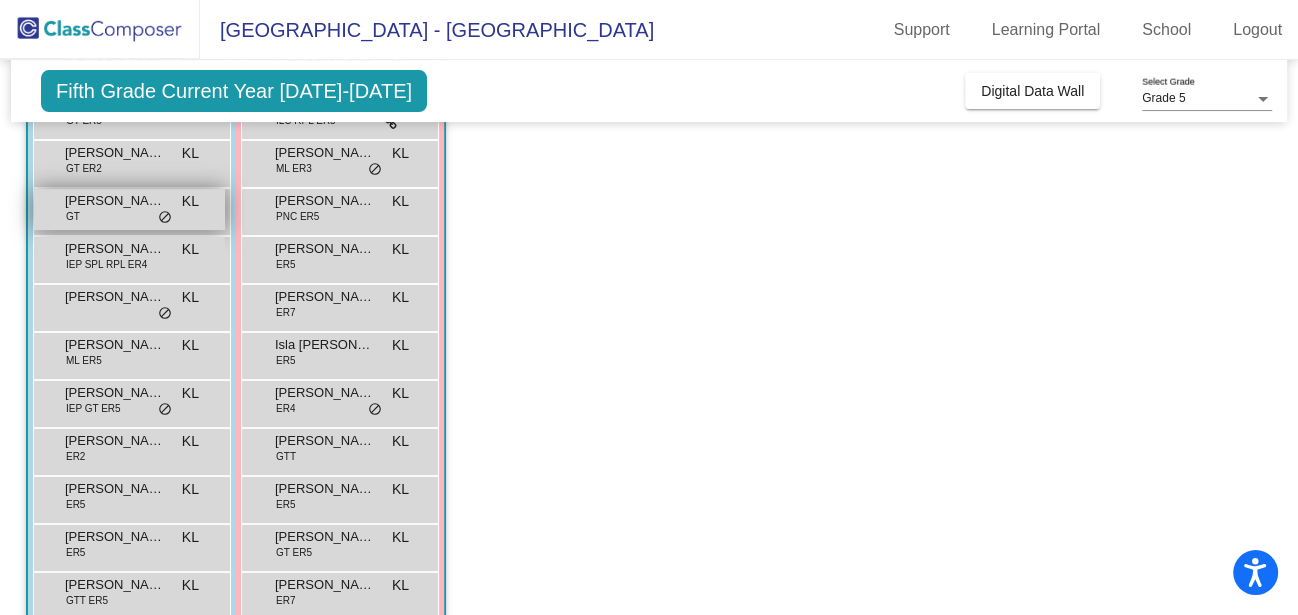 scroll, scrollTop: 376, scrollLeft: 0, axis: vertical 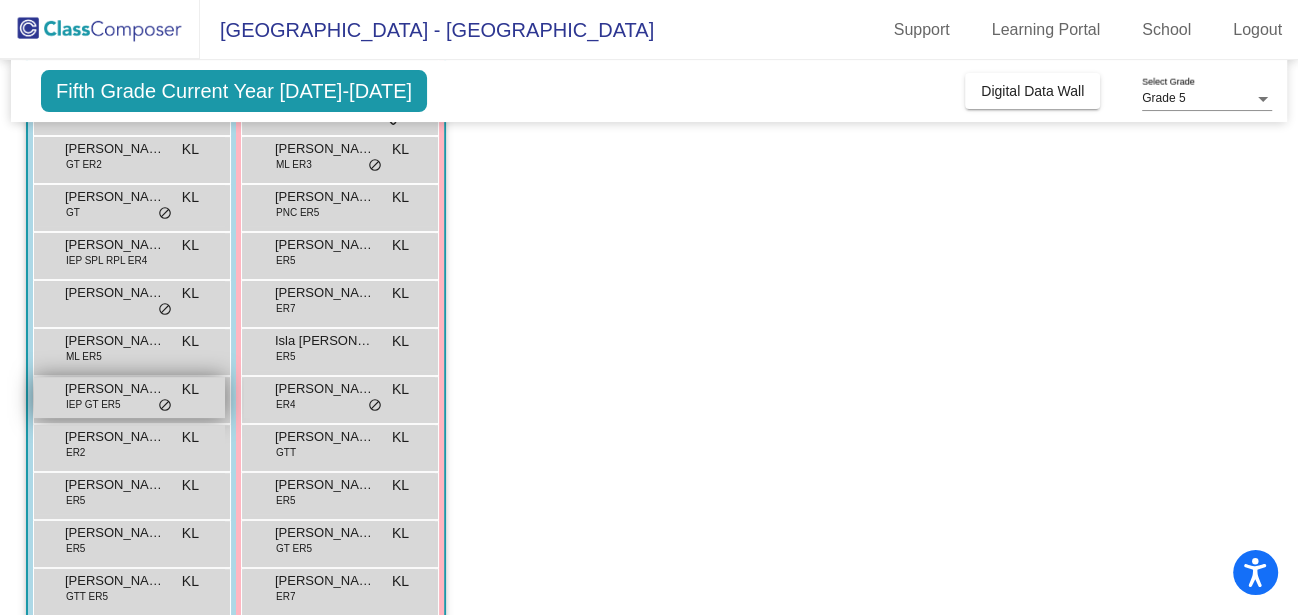 click on "[PERSON_NAME] IEP GT ER5 KL lock do_not_disturb_alt" at bounding box center [129, 397] 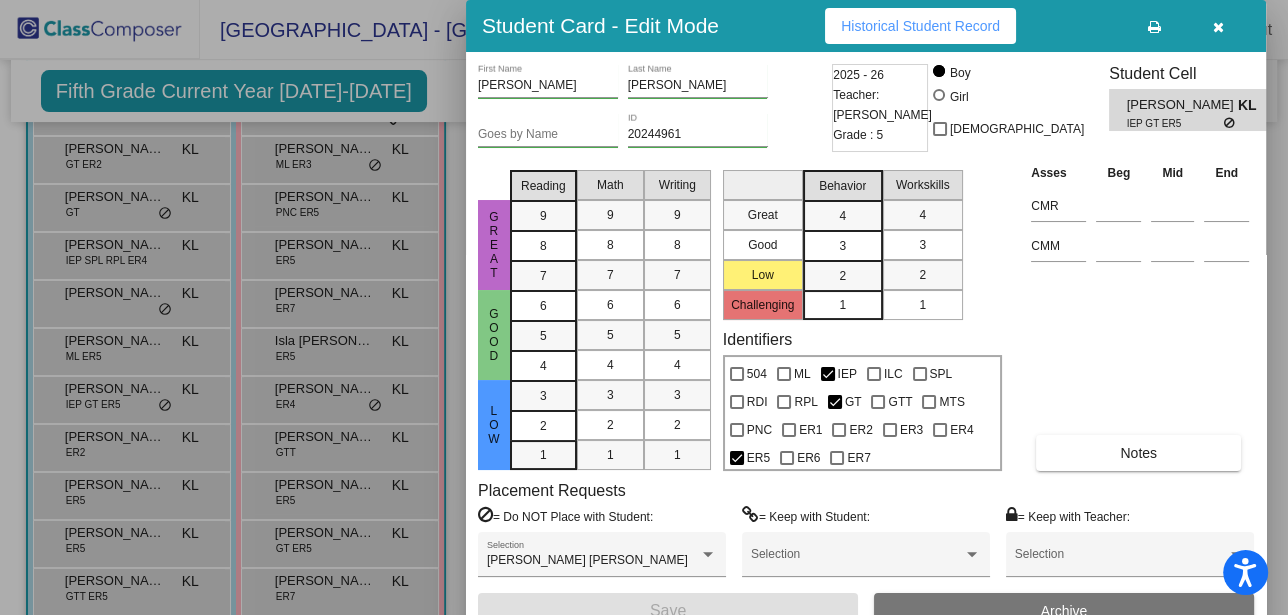 click on "Historical Student Record" at bounding box center [920, 26] 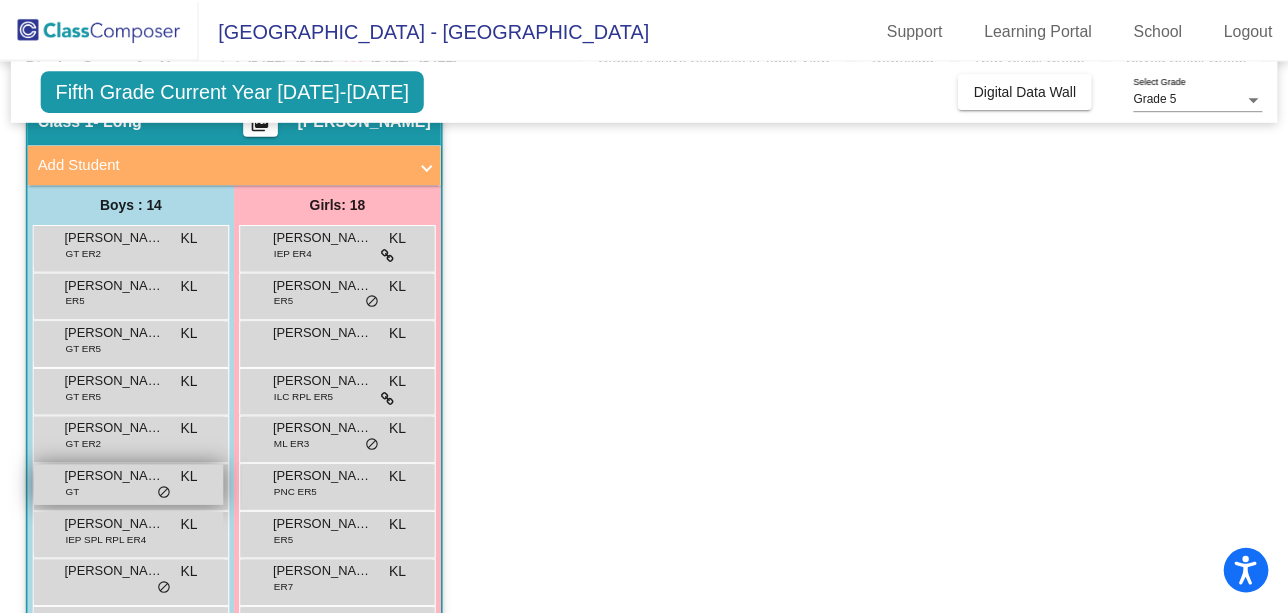 scroll, scrollTop: 86, scrollLeft: 0, axis: vertical 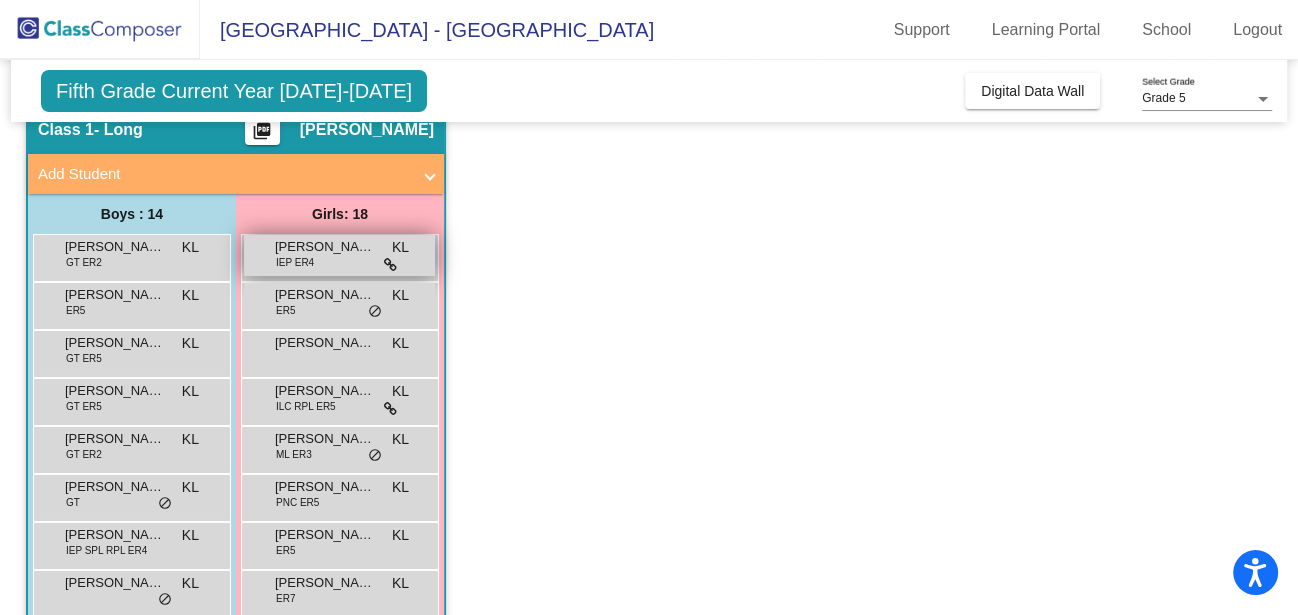 click on "[PERSON_NAME]" at bounding box center [325, 247] 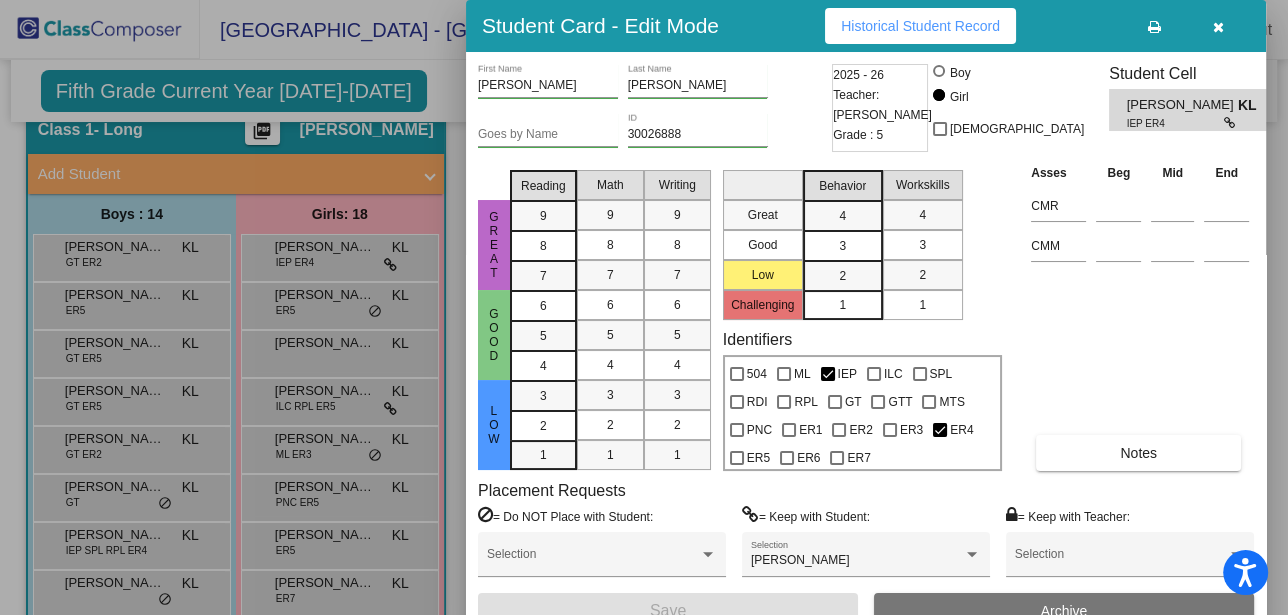 click on "Historical Student Record" at bounding box center (920, 26) 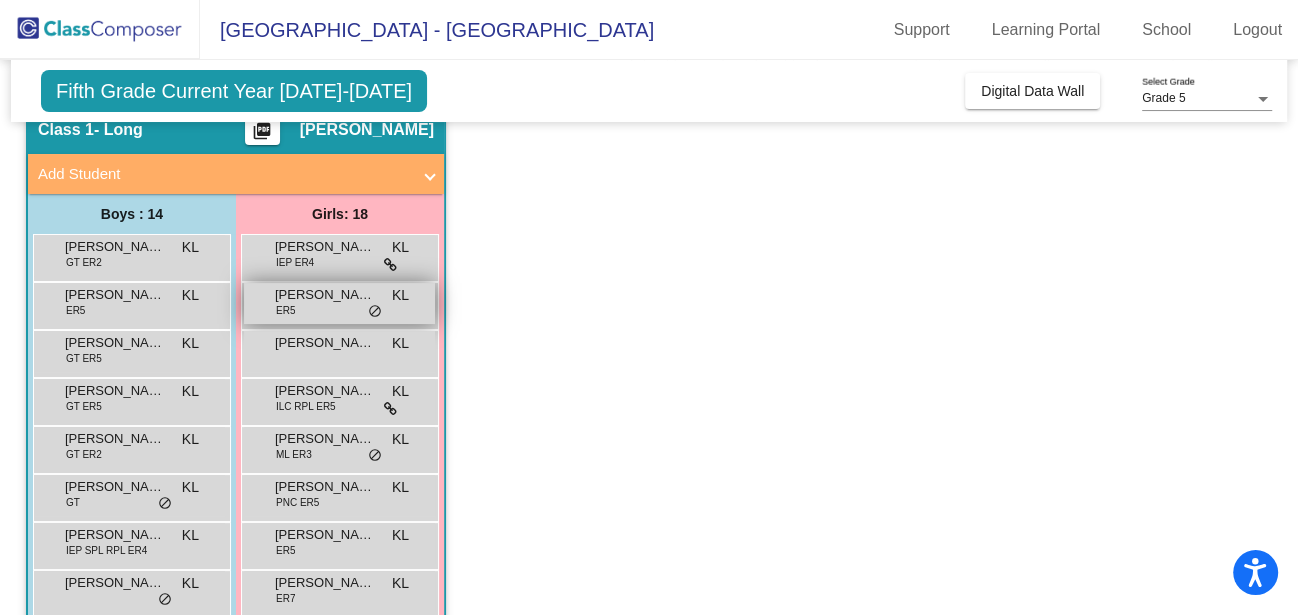 click on "[PERSON_NAME]" at bounding box center [325, 295] 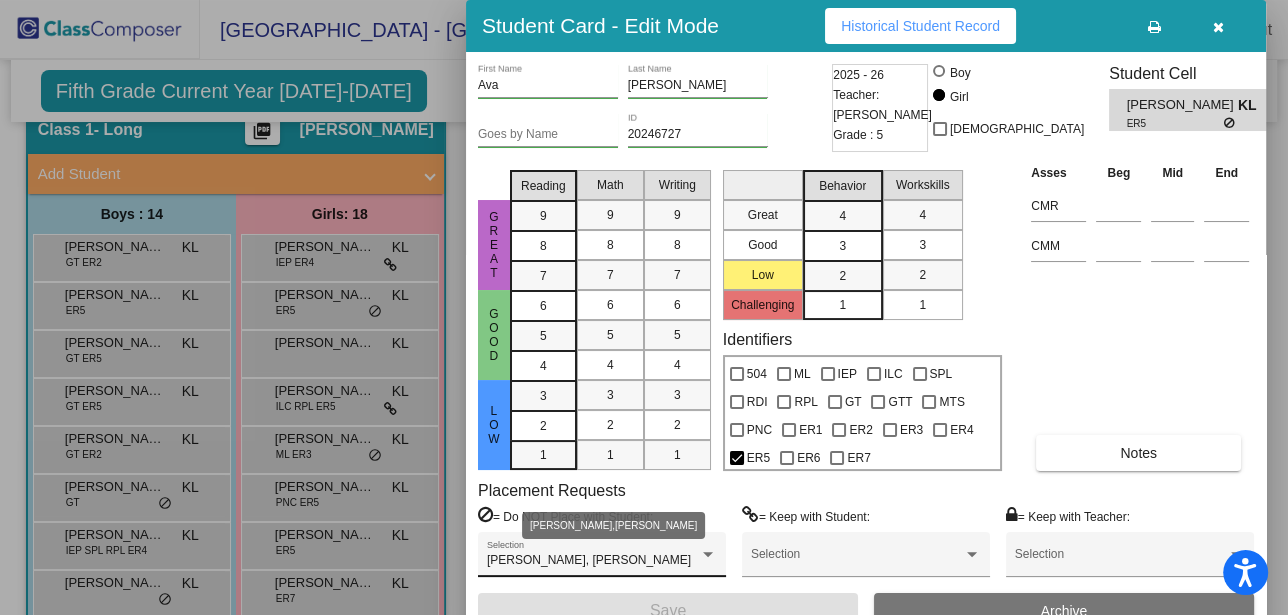 click at bounding box center [708, 554] 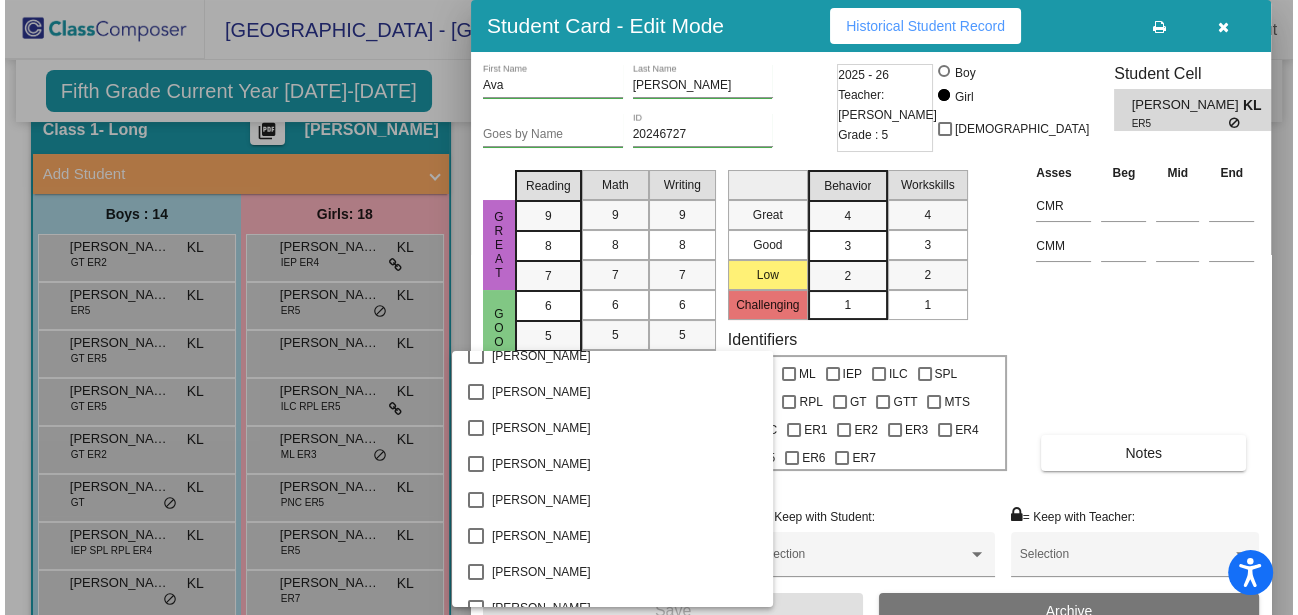 scroll, scrollTop: 0, scrollLeft: 0, axis: both 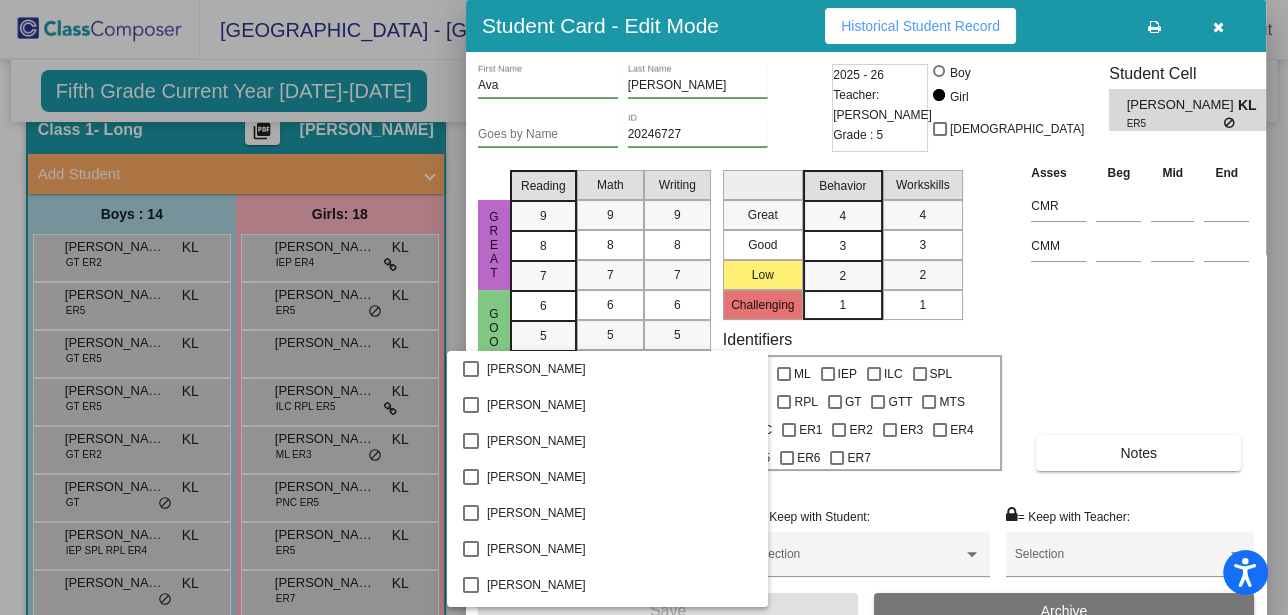 click at bounding box center [644, 307] 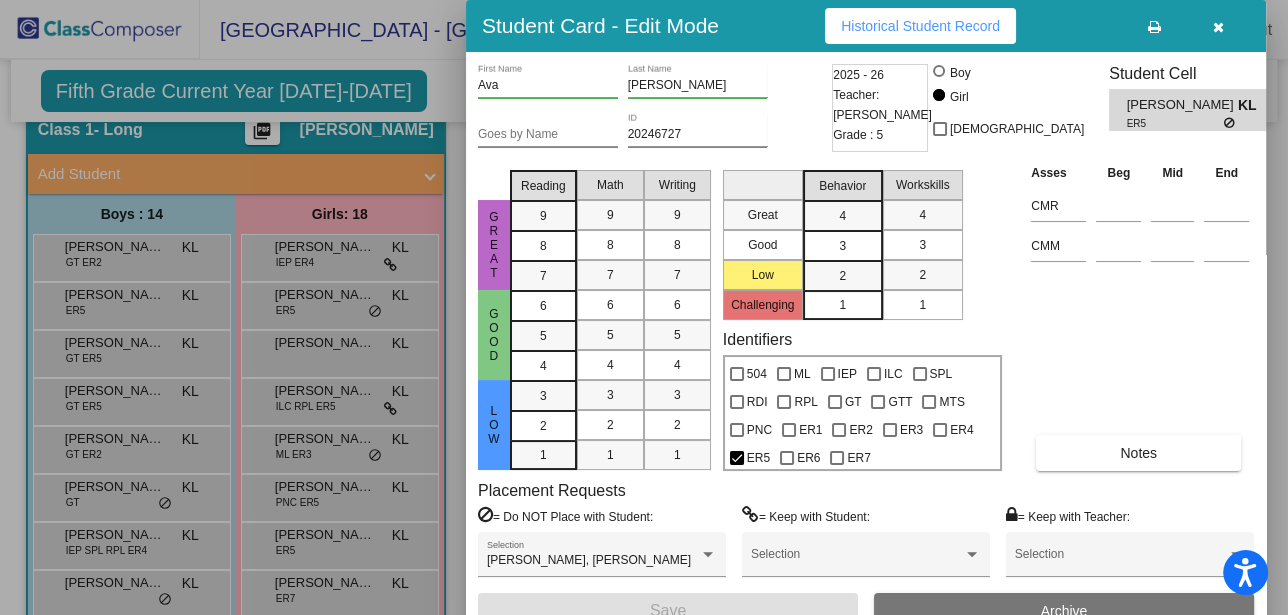 click on "Historical Student Record" at bounding box center [920, 26] 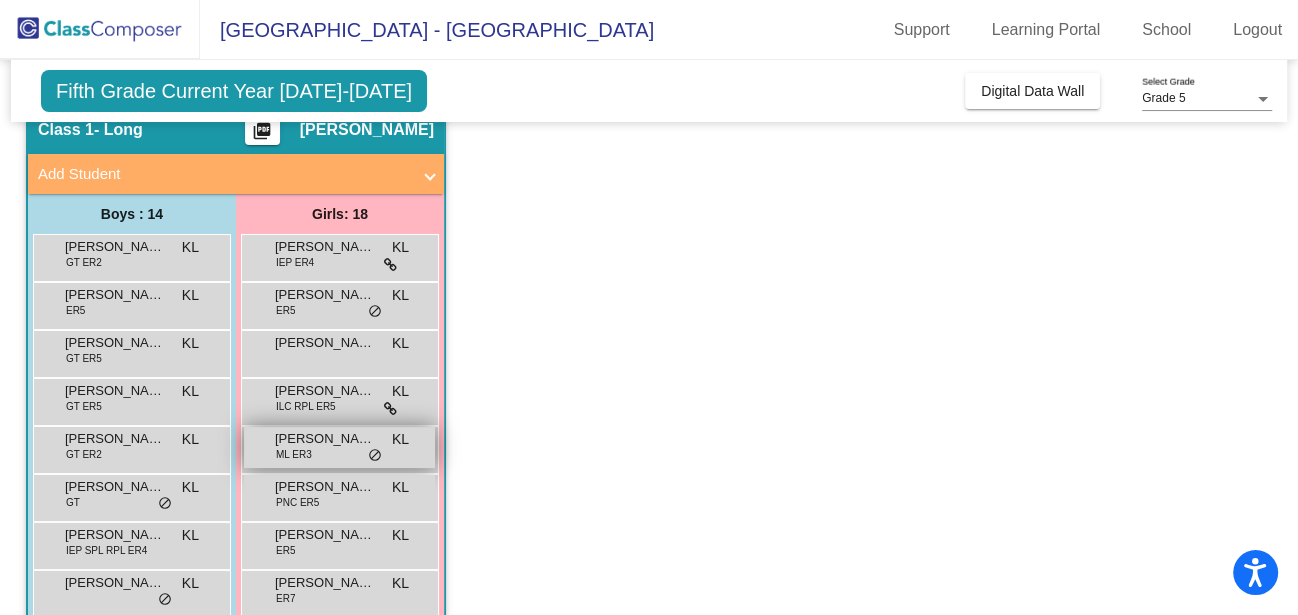 click on "[PERSON_NAME]" at bounding box center [325, 439] 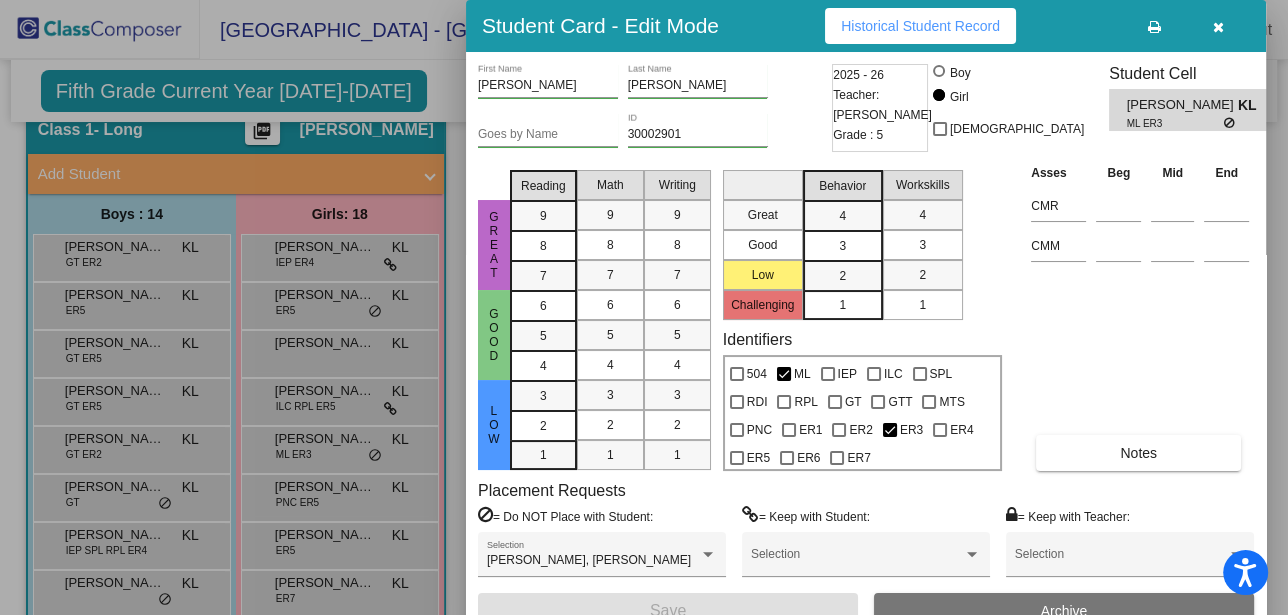 click on "Historical Student Record" at bounding box center [920, 26] 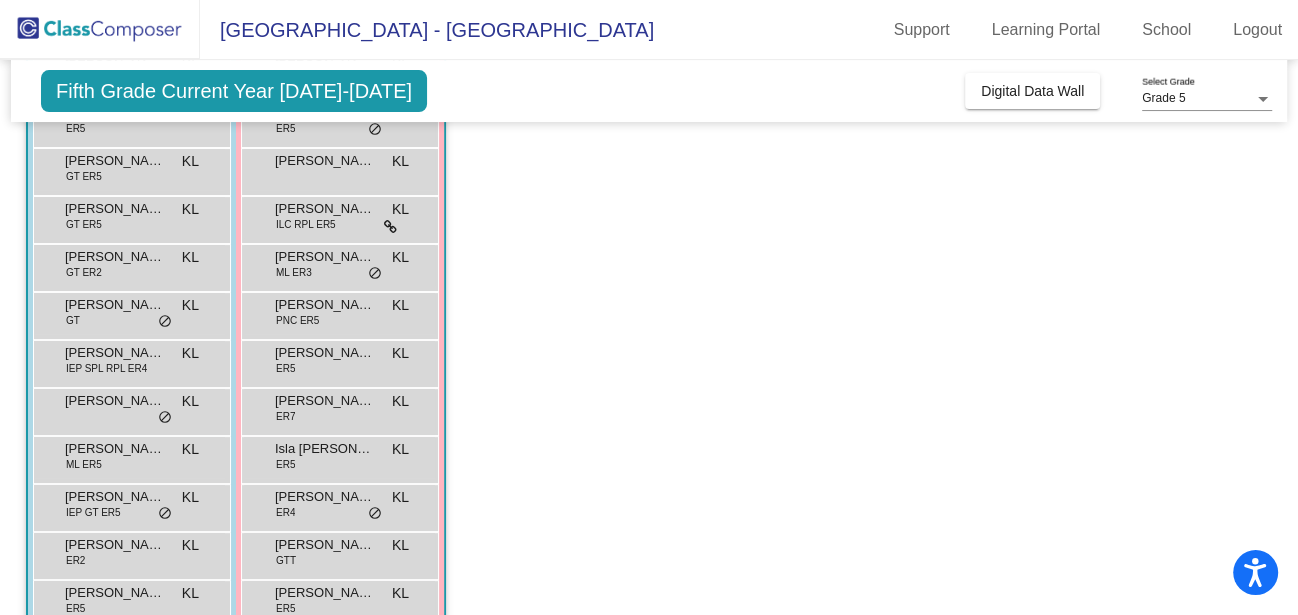 scroll, scrollTop: 270, scrollLeft: 0, axis: vertical 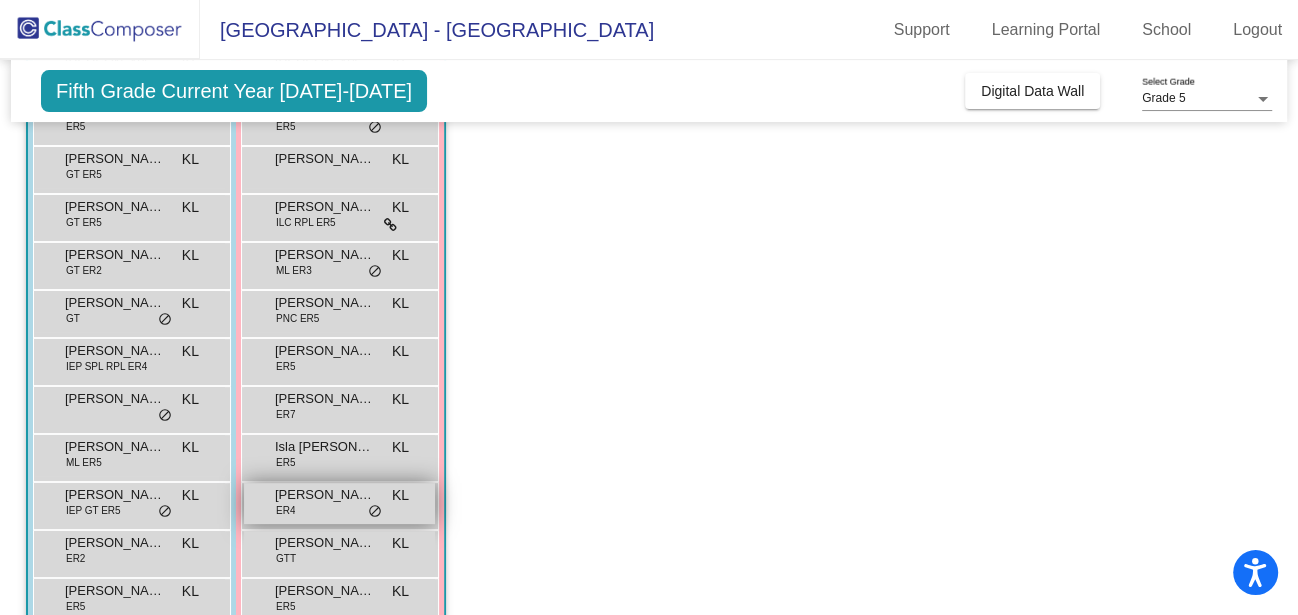 click on "[PERSON_NAME] ER4 KL lock do_not_disturb_alt" at bounding box center (339, 503) 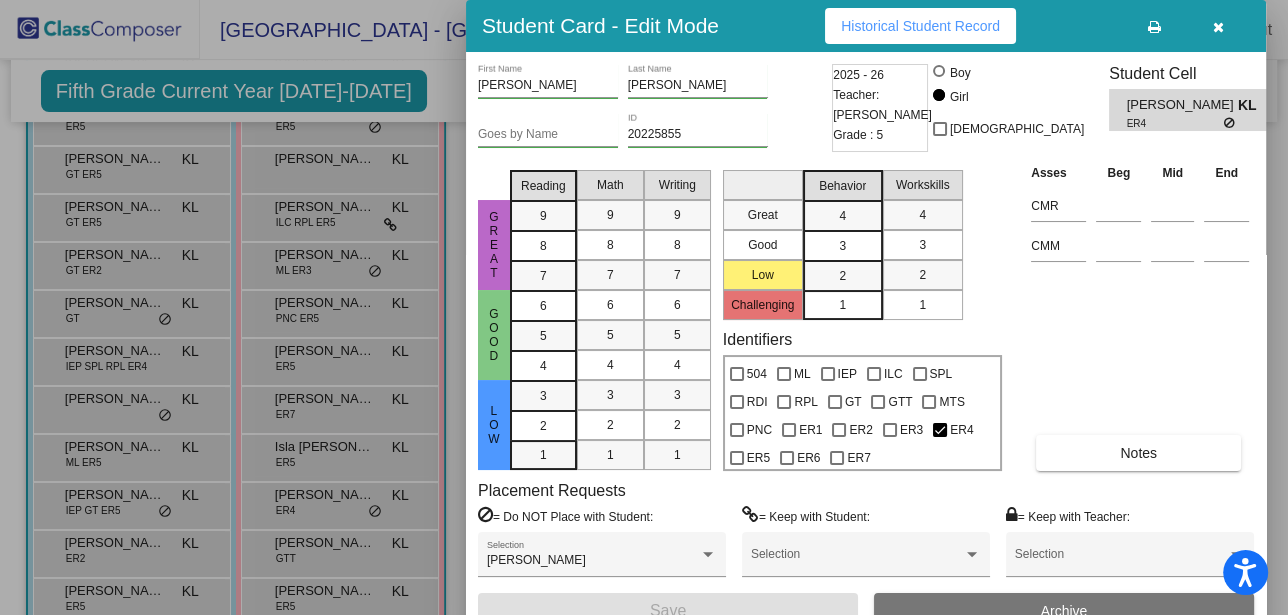click on "Historical Student Record" at bounding box center (920, 26) 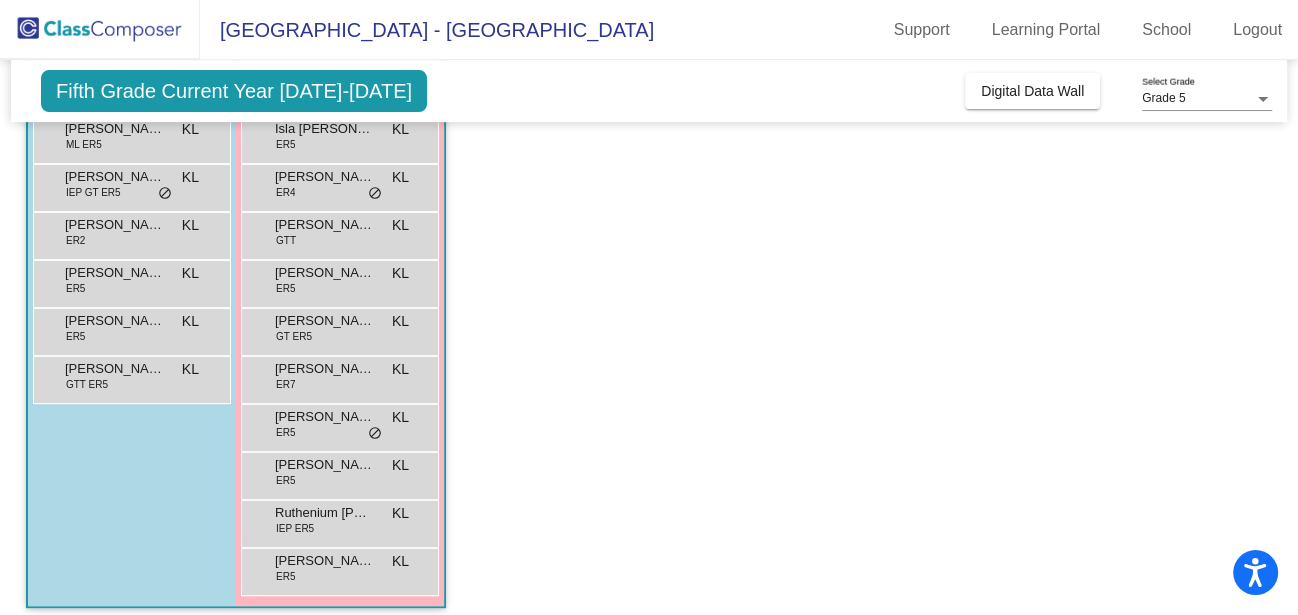 scroll, scrollTop: 599, scrollLeft: 0, axis: vertical 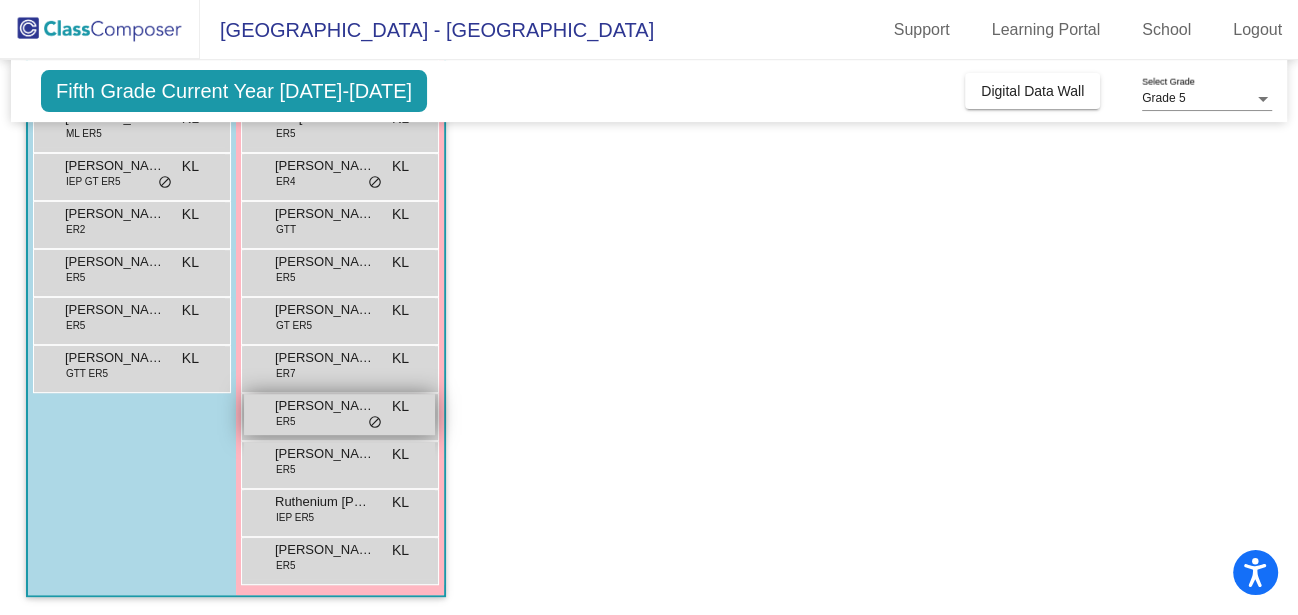 click on "[PERSON_NAME] ER5 KL lock do_not_disturb_alt" at bounding box center (339, 414) 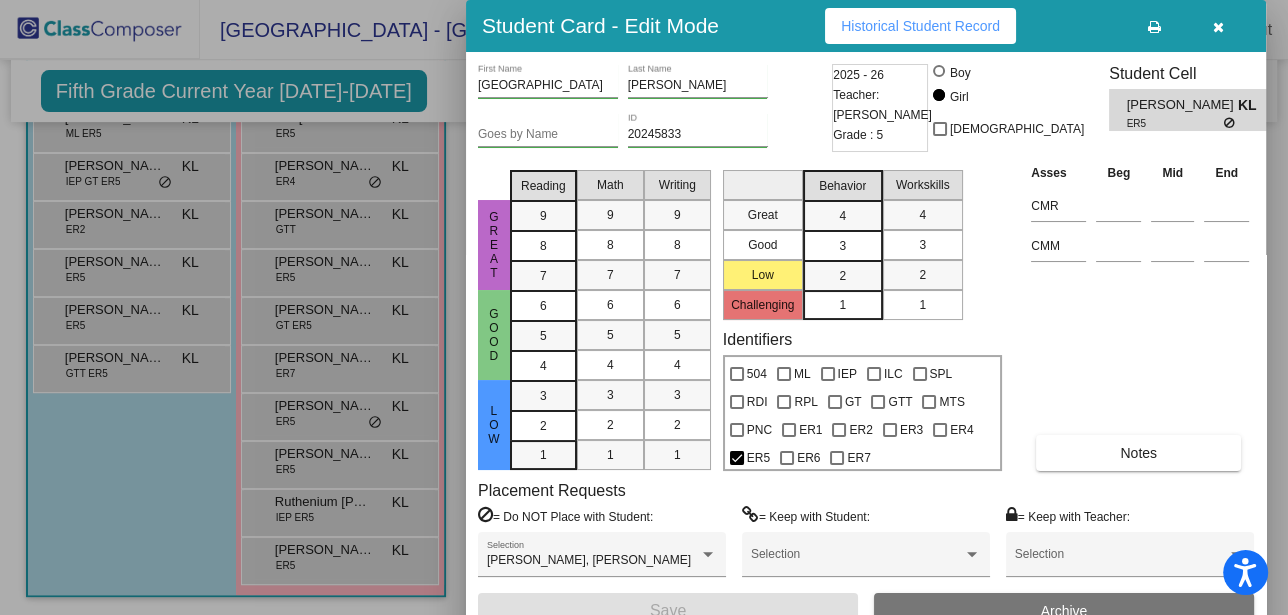 click on "Historical Student Record" at bounding box center (920, 26) 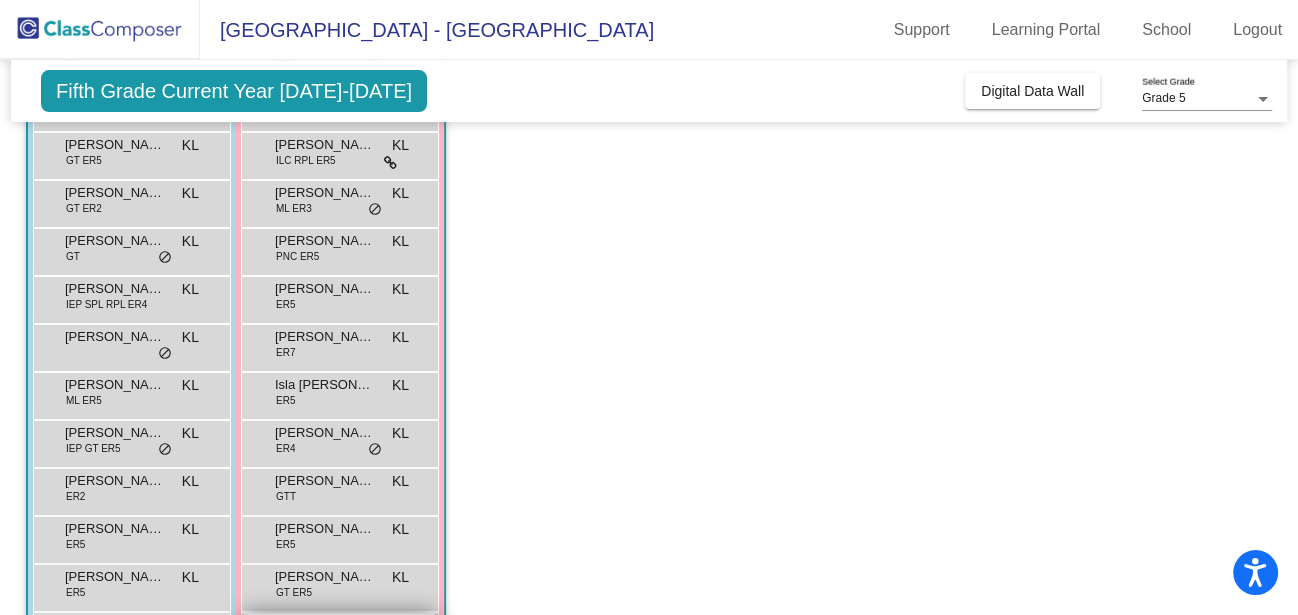 scroll, scrollTop: 0, scrollLeft: 0, axis: both 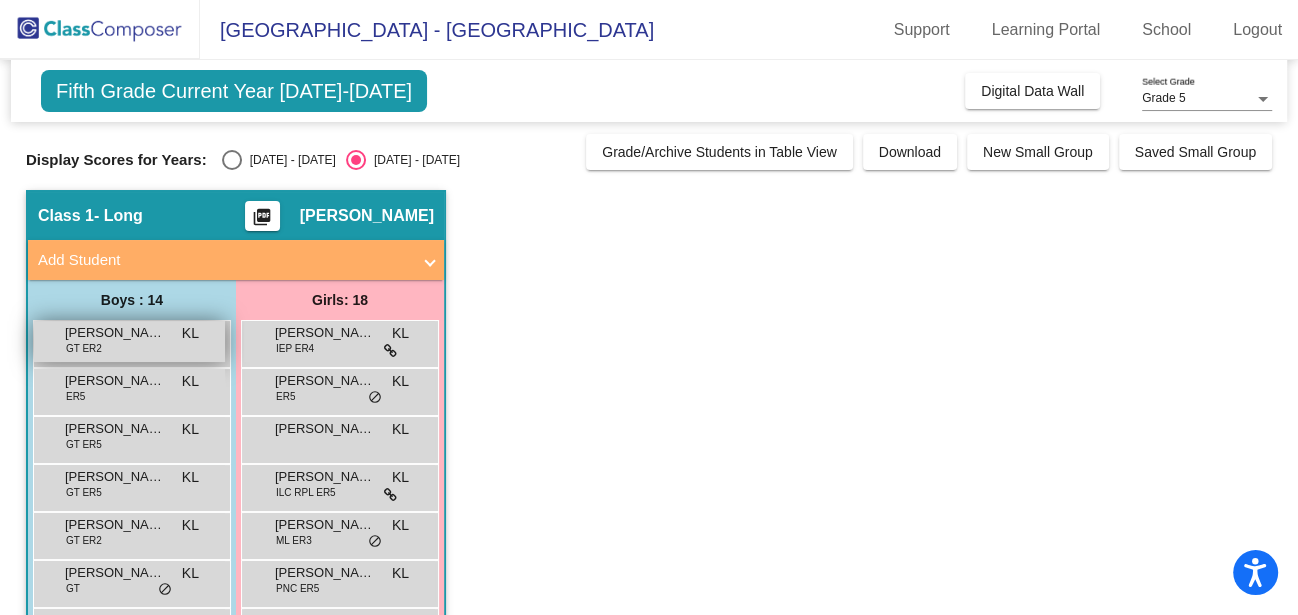 click on "[PERSON_NAME] GT ER2 KL lock do_not_disturb_alt" at bounding box center (129, 341) 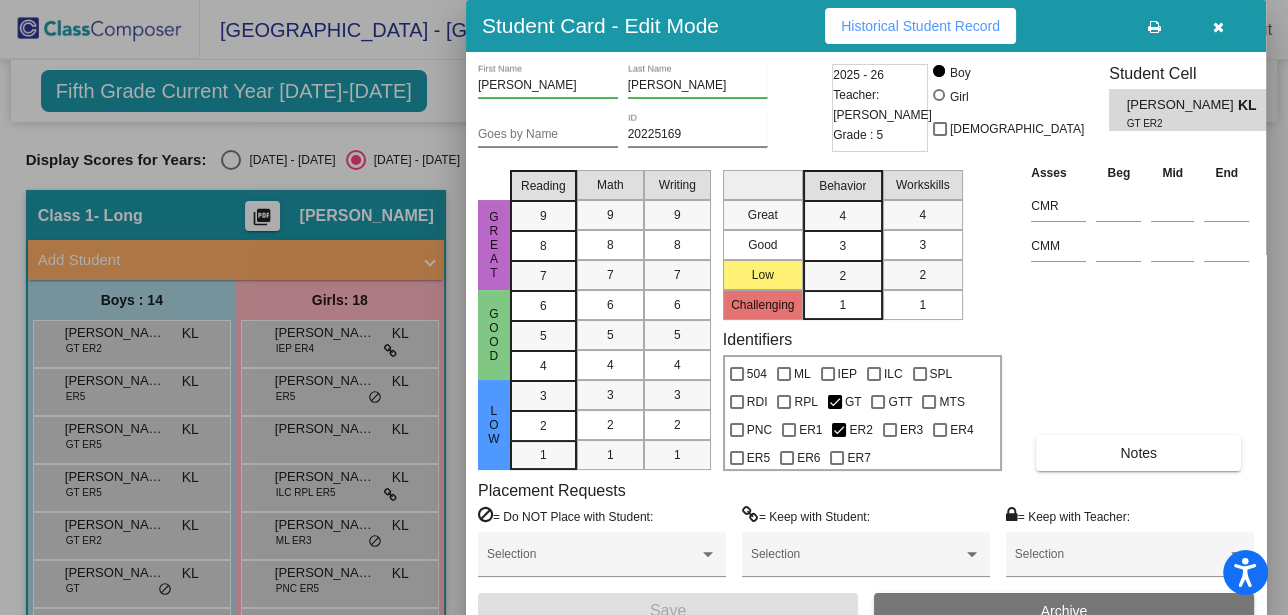click on "Historical Student Record" at bounding box center [920, 26] 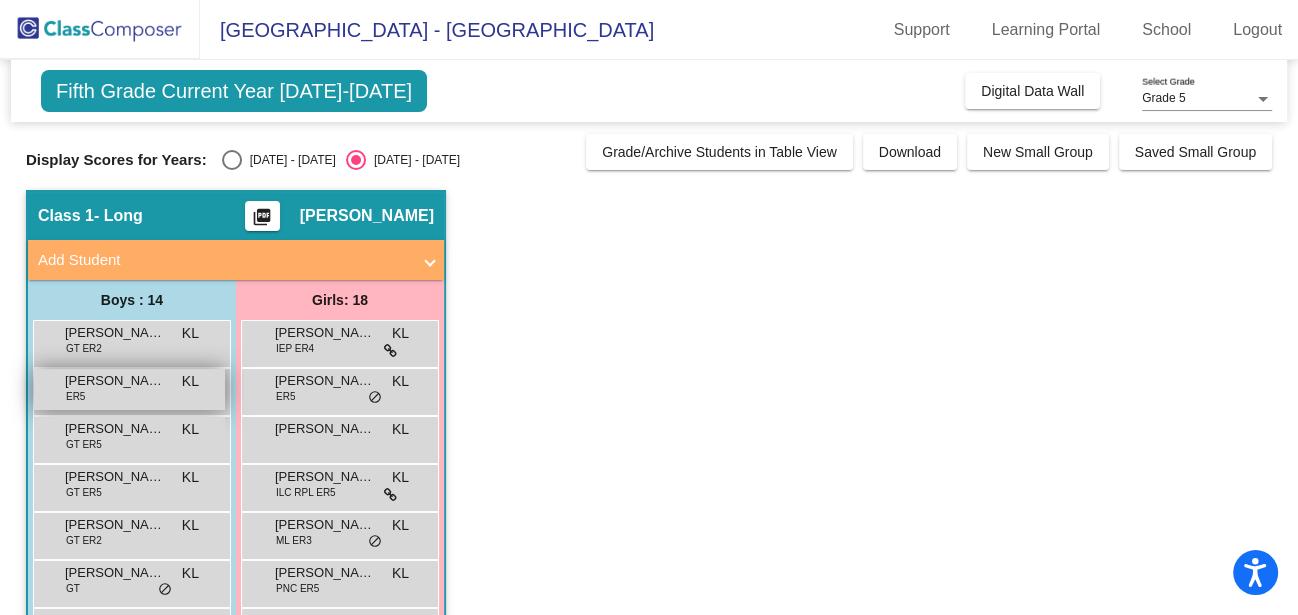 click on "[PERSON_NAME] ER5 KL lock do_not_disturb_alt" at bounding box center (129, 389) 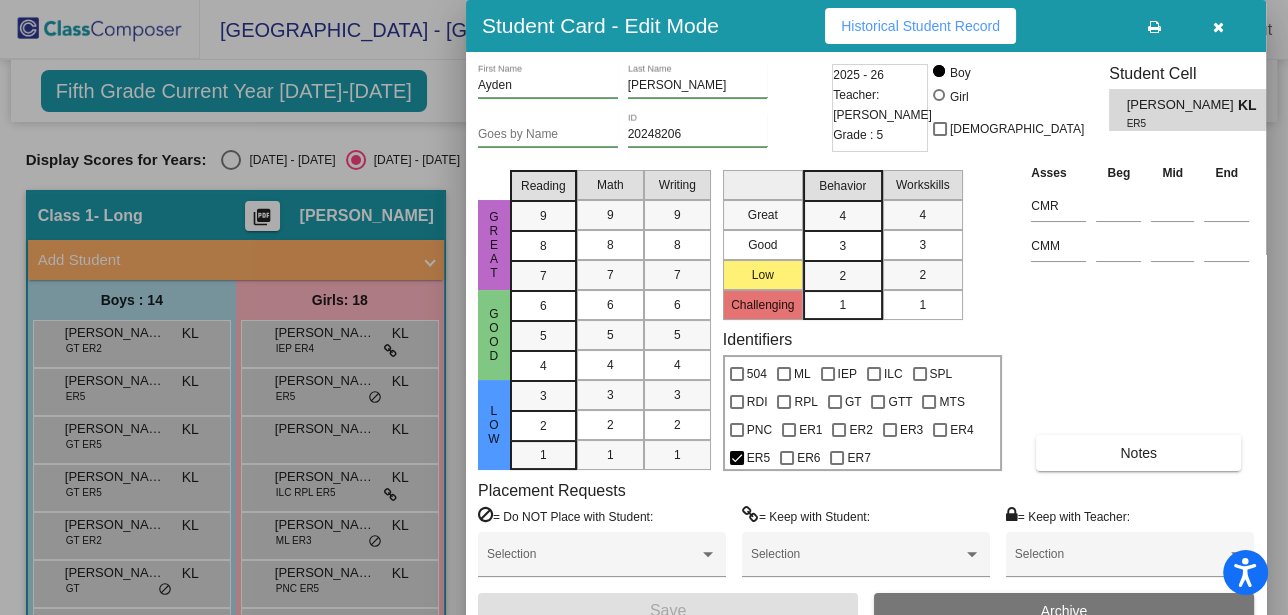 click on "504   ML   IEP   ILC   SPL   RDI   RPL   GT   GTT   MTS   PNC   ER1   ER2   ER3   ER4   ER5   ER6   ER7" at bounding box center [862, 413] 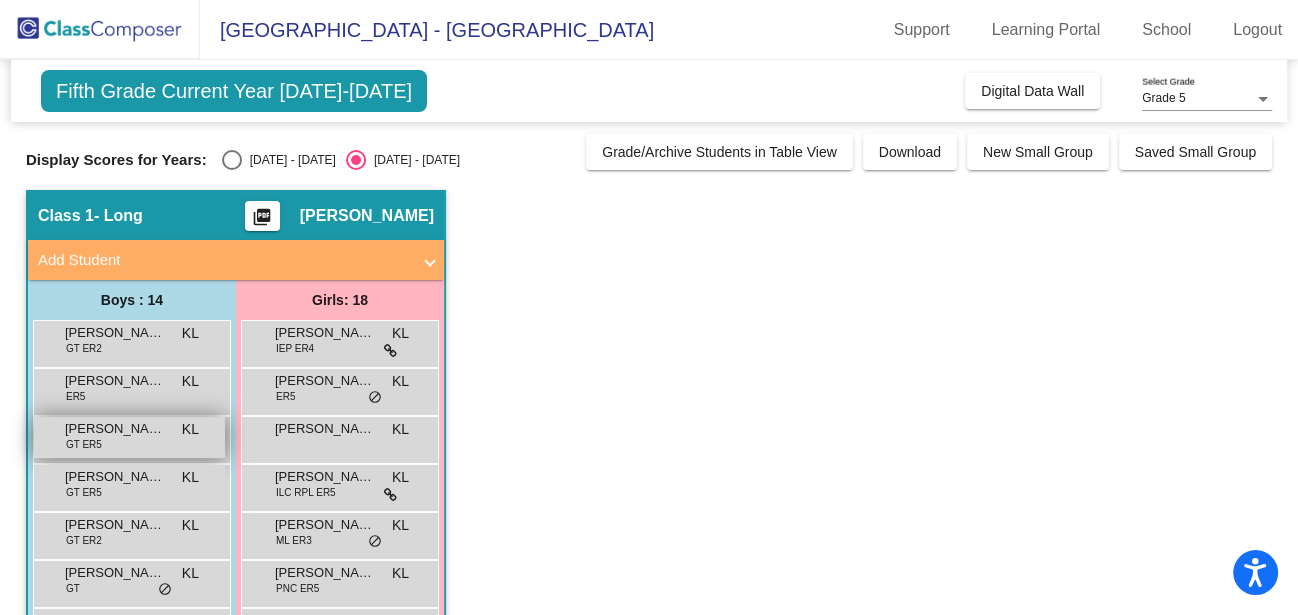 click on "[PERSON_NAME] GT ER5 KL lock do_not_disturb_alt" at bounding box center [129, 437] 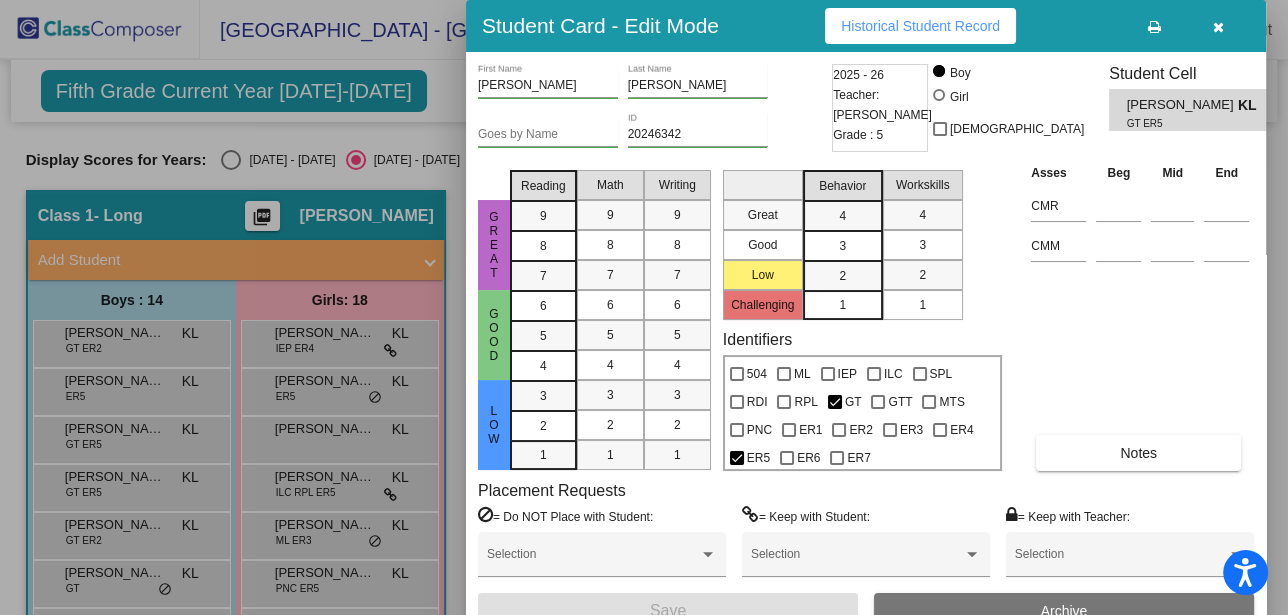 click on "Historical Student Record" at bounding box center (920, 26) 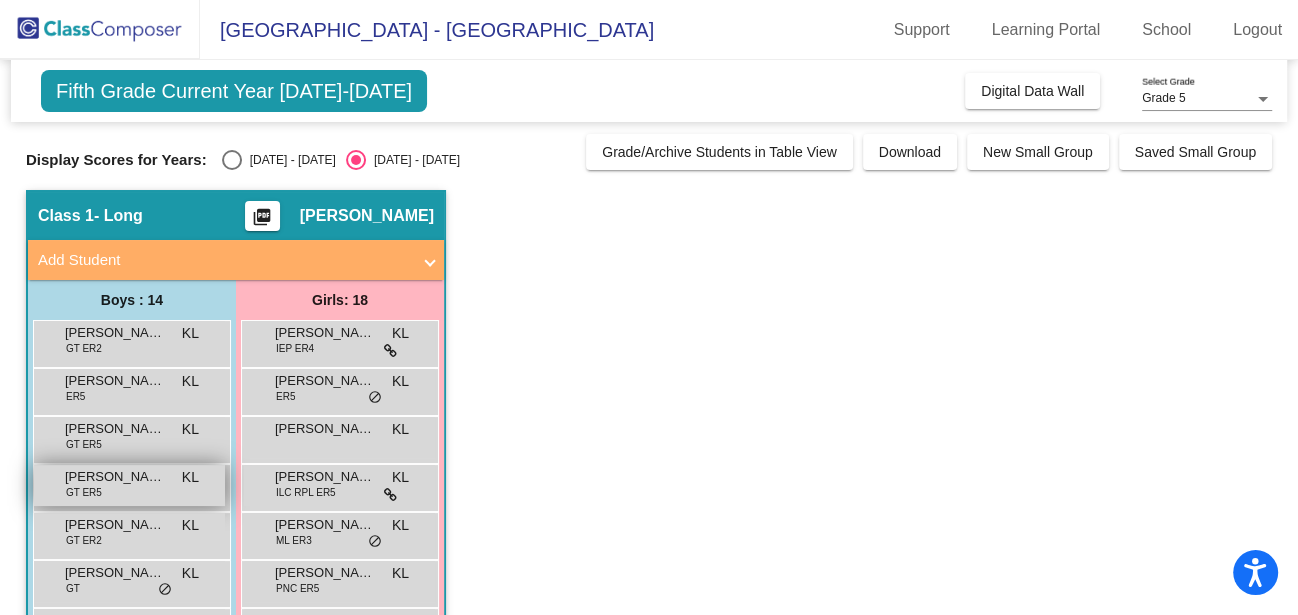 click on "[PERSON_NAME]" at bounding box center (115, 477) 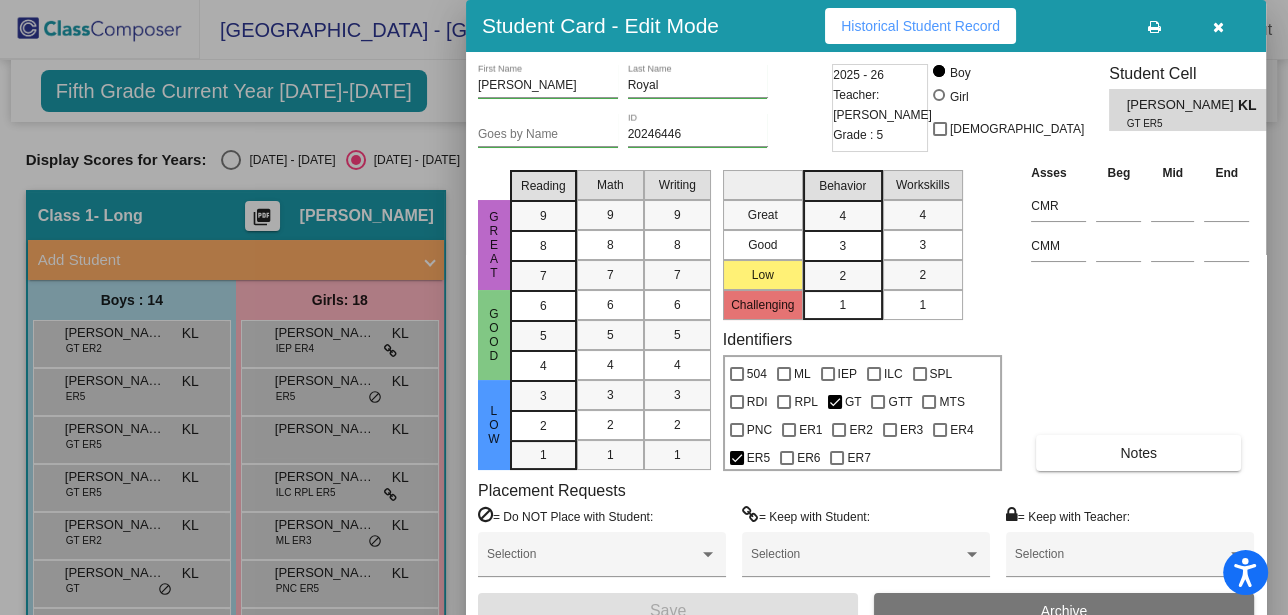 click on "Historical Student Record" at bounding box center (920, 26) 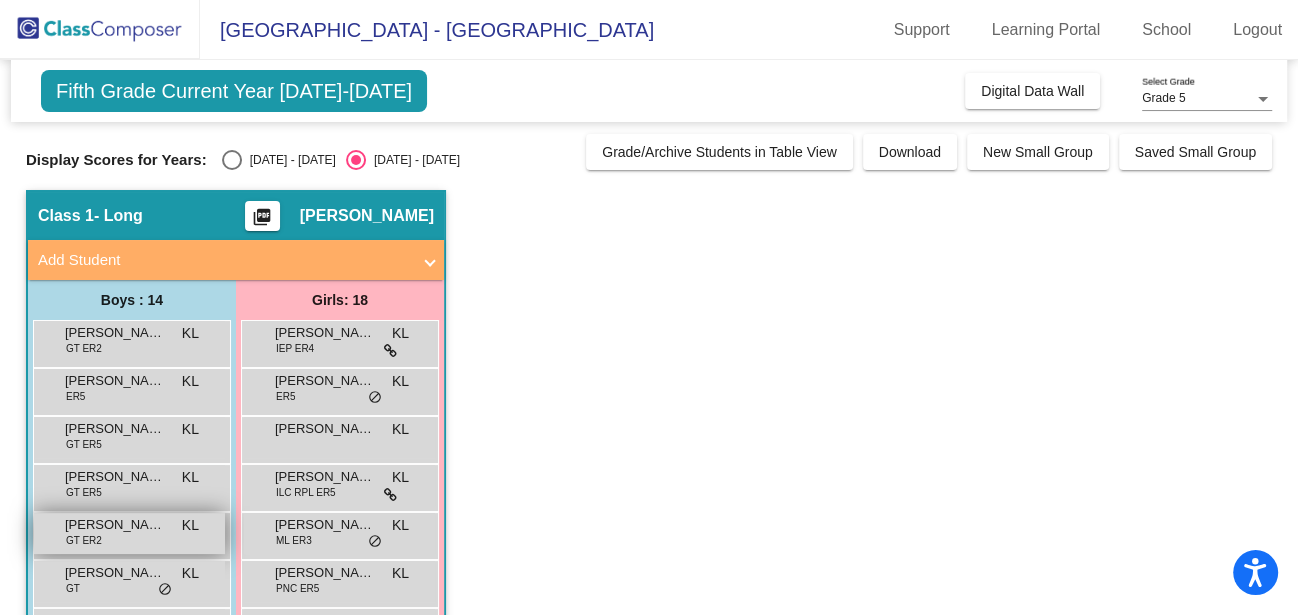 click on "[PERSON_NAME]" at bounding box center (115, 525) 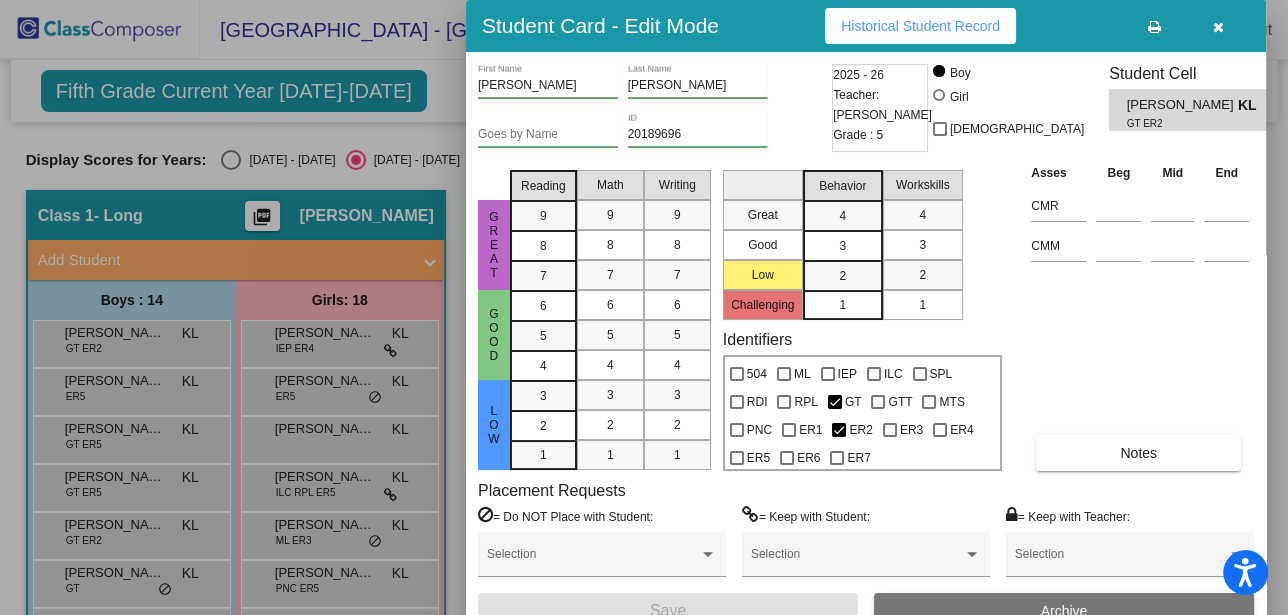 click on "Historical Student Record" at bounding box center (920, 26) 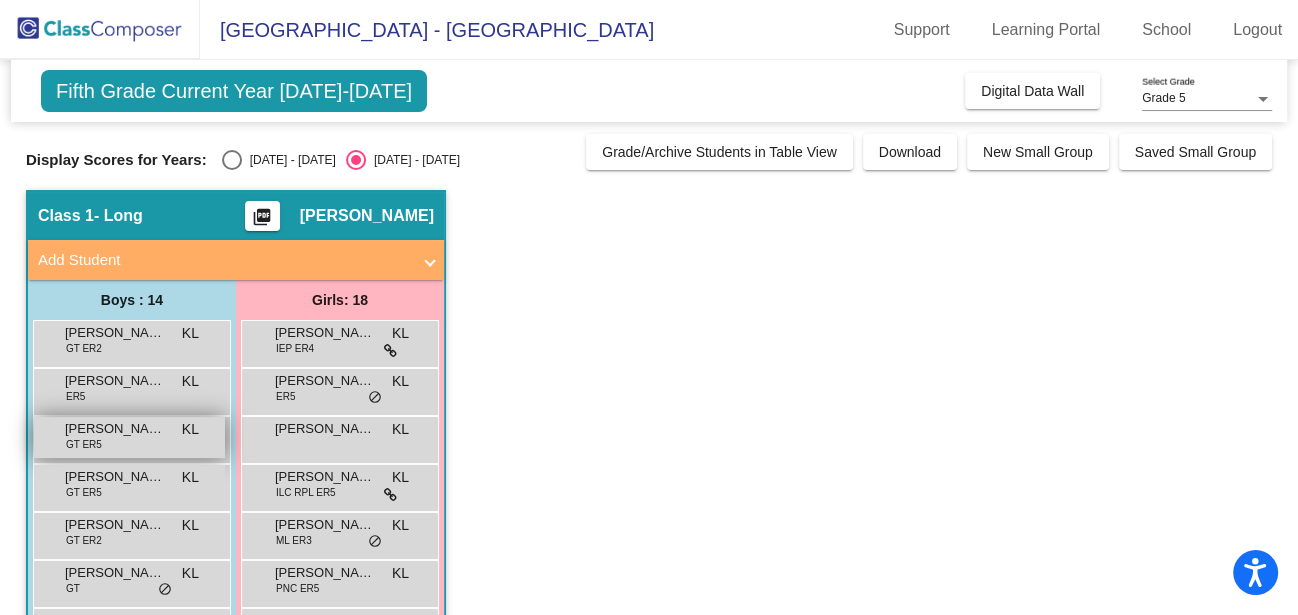 click on "[PERSON_NAME]" at bounding box center [115, 429] 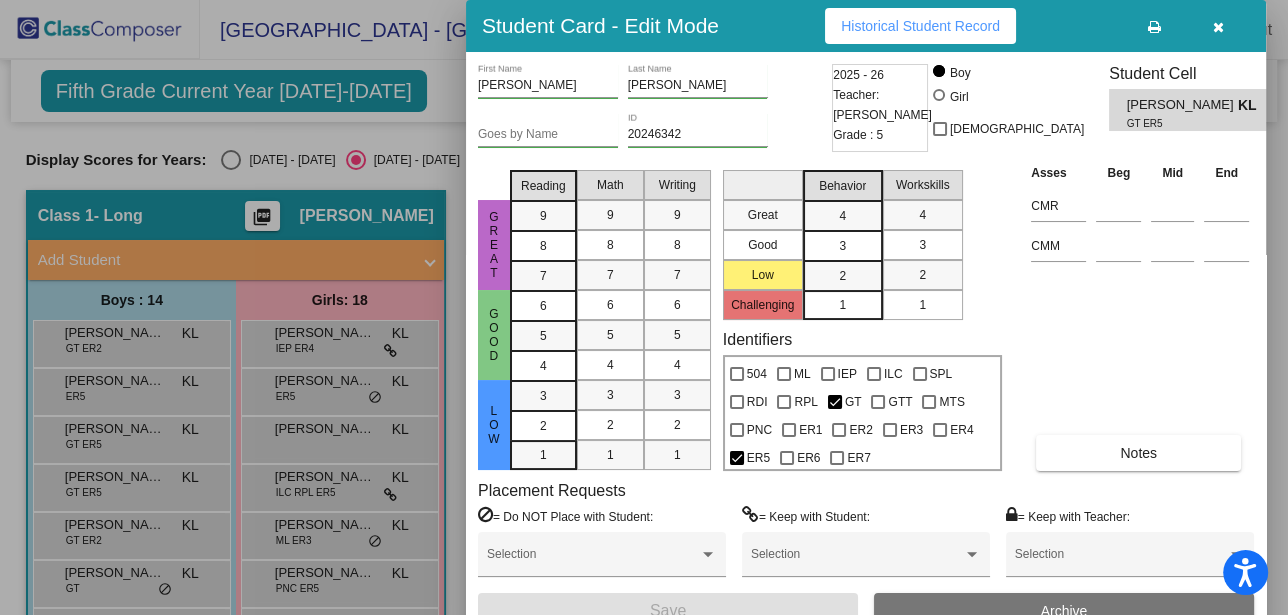 click on "Historical Student Record" at bounding box center (920, 26) 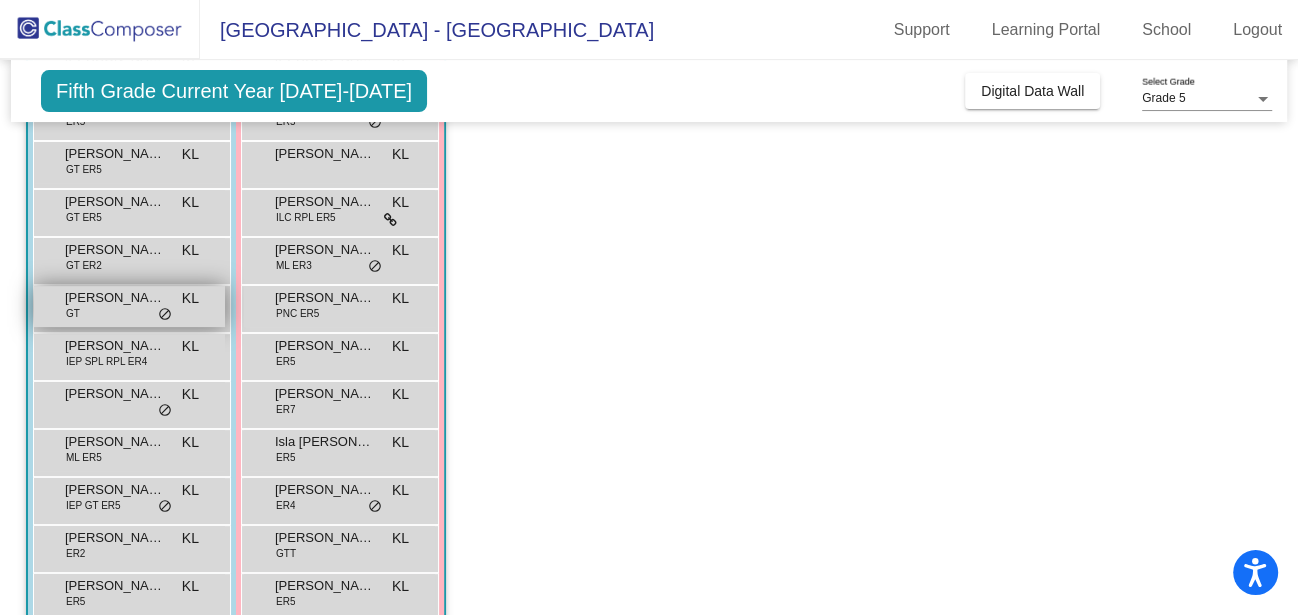 scroll, scrollTop: 305, scrollLeft: 0, axis: vertical 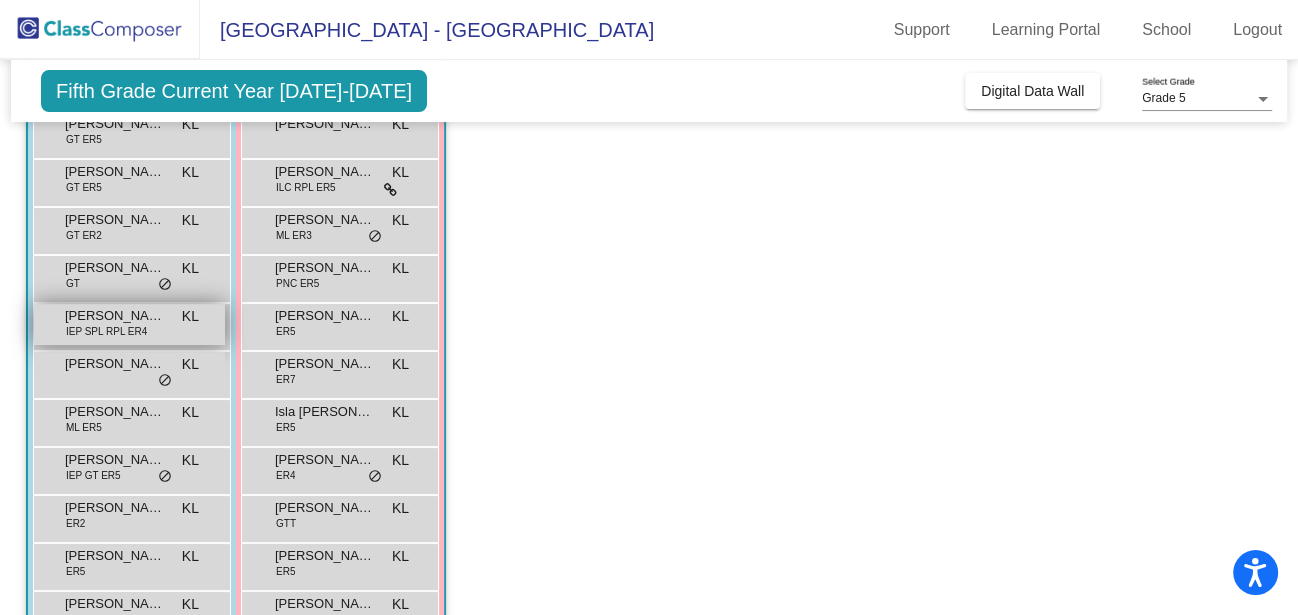 click on "IEP SPL RPL ER4" at bounding box center (106, 331) 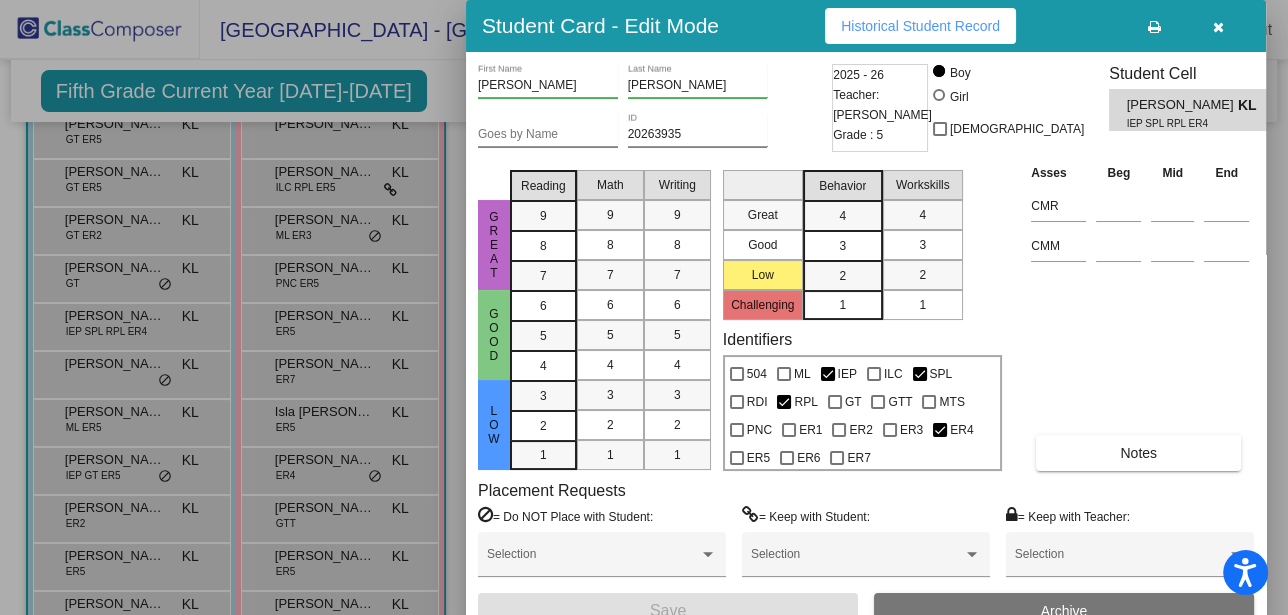 click on "Historical Student Record" at bounding box center (920, 26) 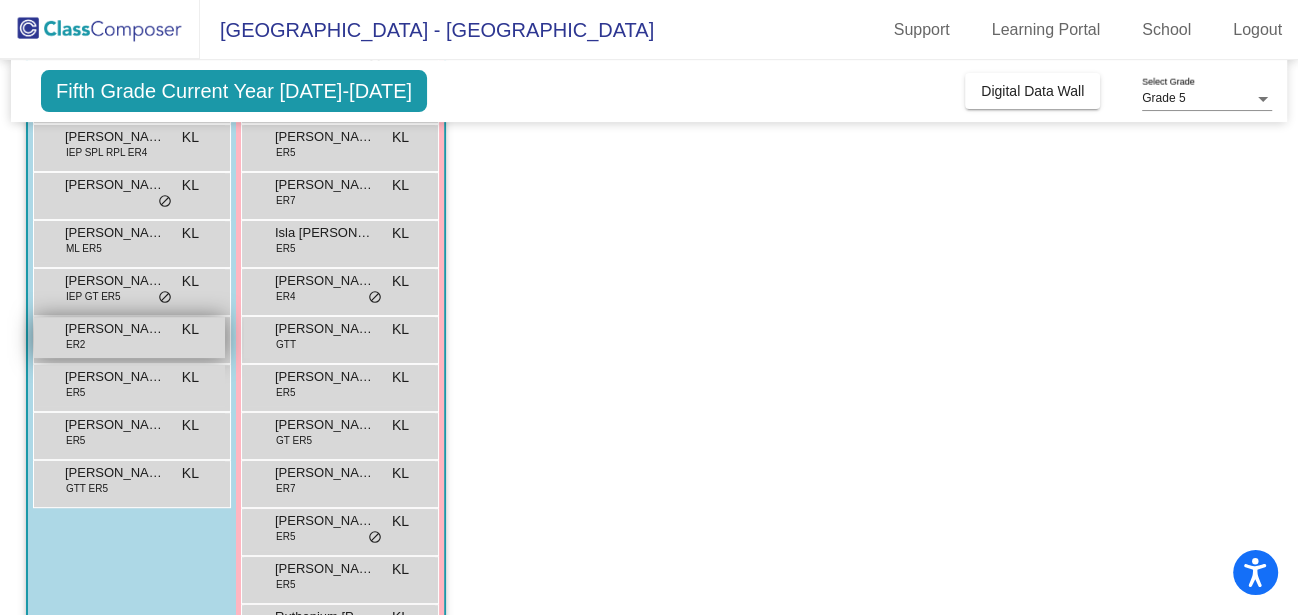 scroll, scrollTop: 482, scrollLeft: 0, axis: vertical 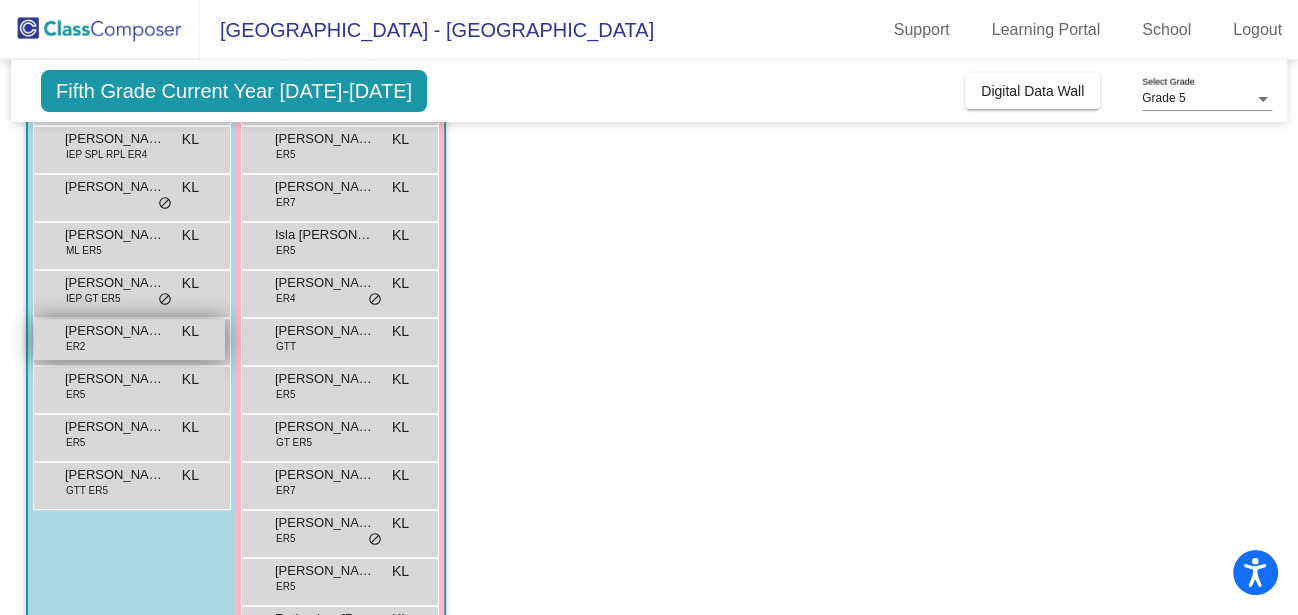 click on "[PERSON_NAME] ER2 KL lock do_not_disturb_alt" at bounding box center (129, 339) 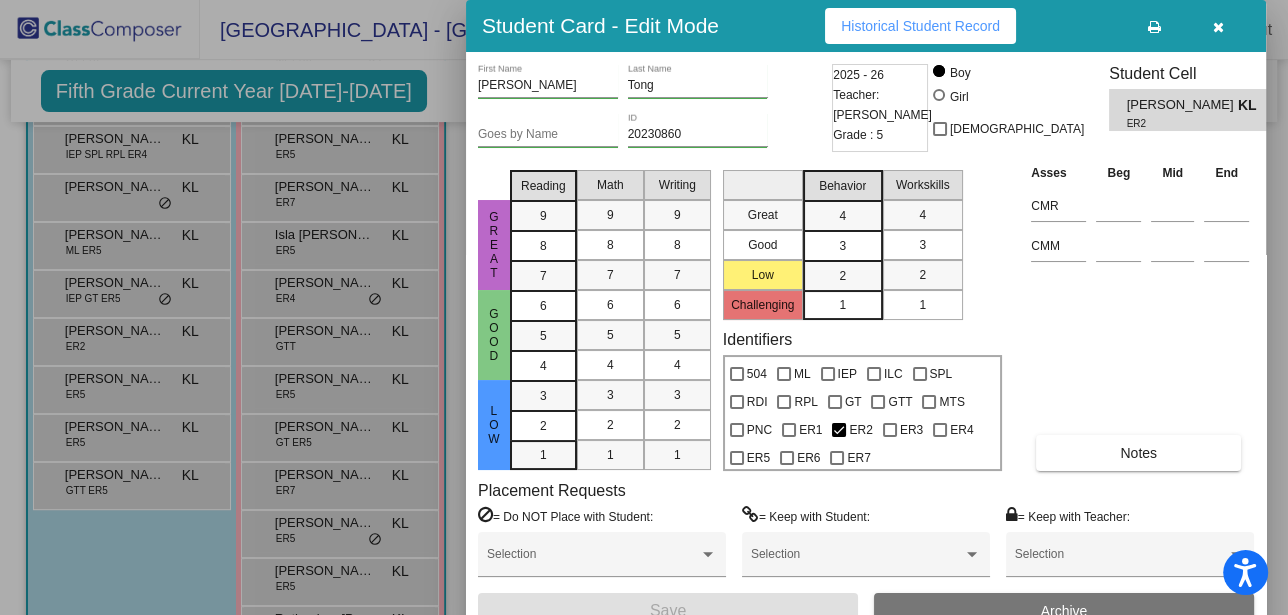 click on "Historical Student Record" at bounding box center [920, 26] 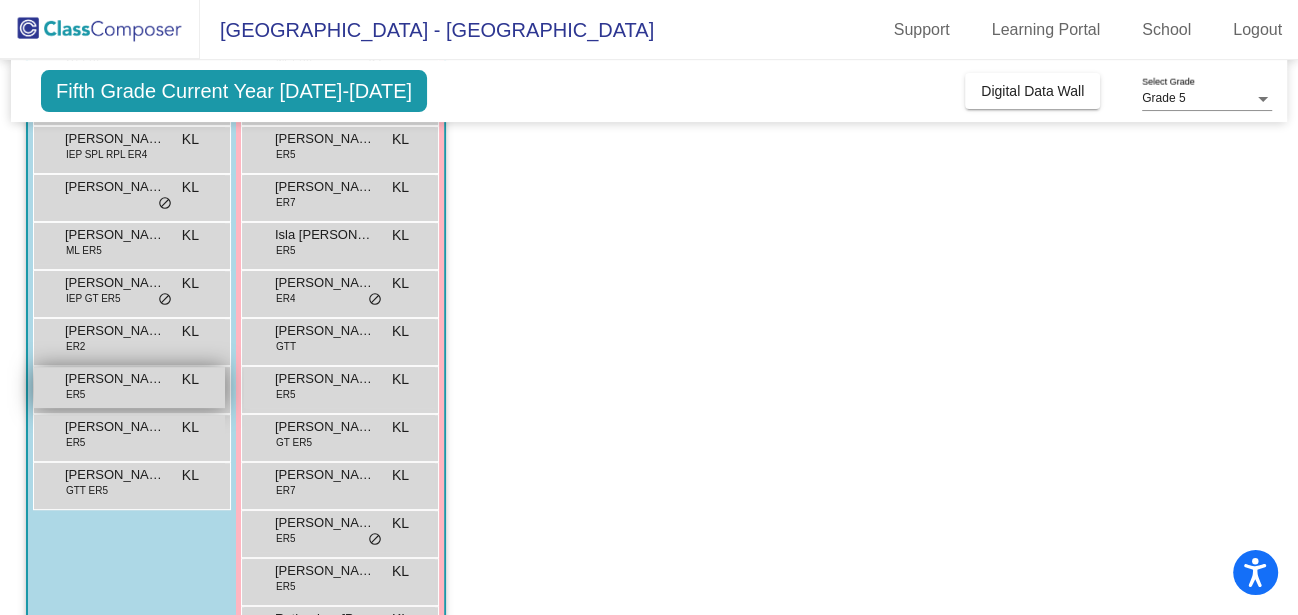 click on "[PERSON_NAME] ER5 KL lock do_not_disturb_alt" at bounding box center (129, 387) 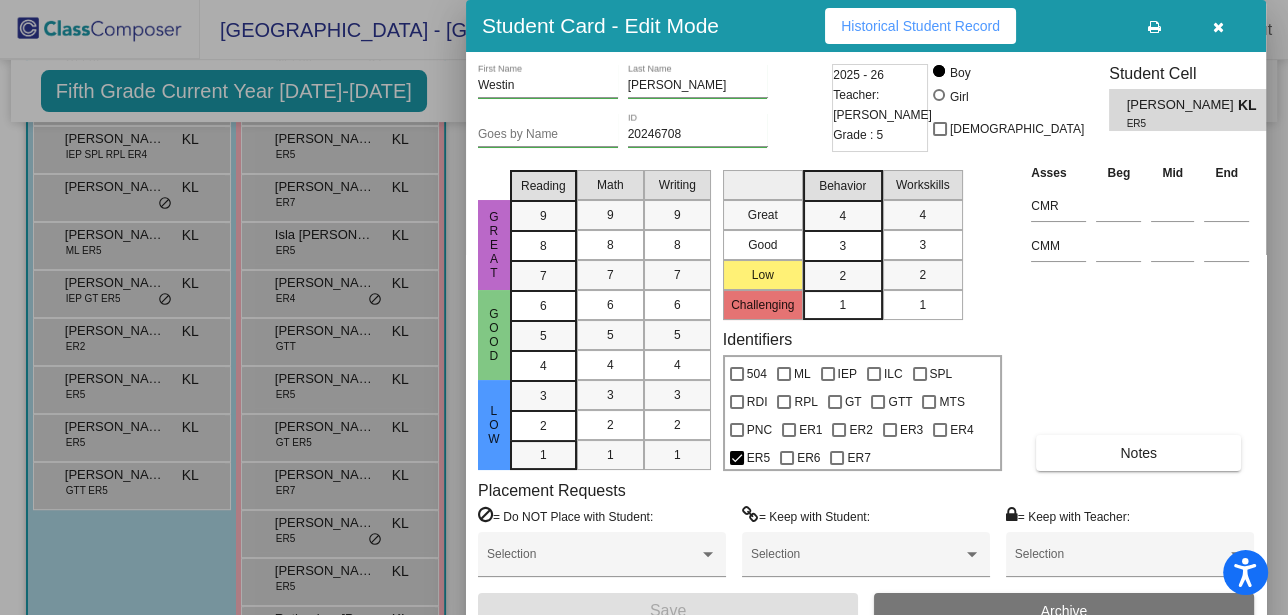 click on "Historical Student Record" at bounding box center [920, 26] 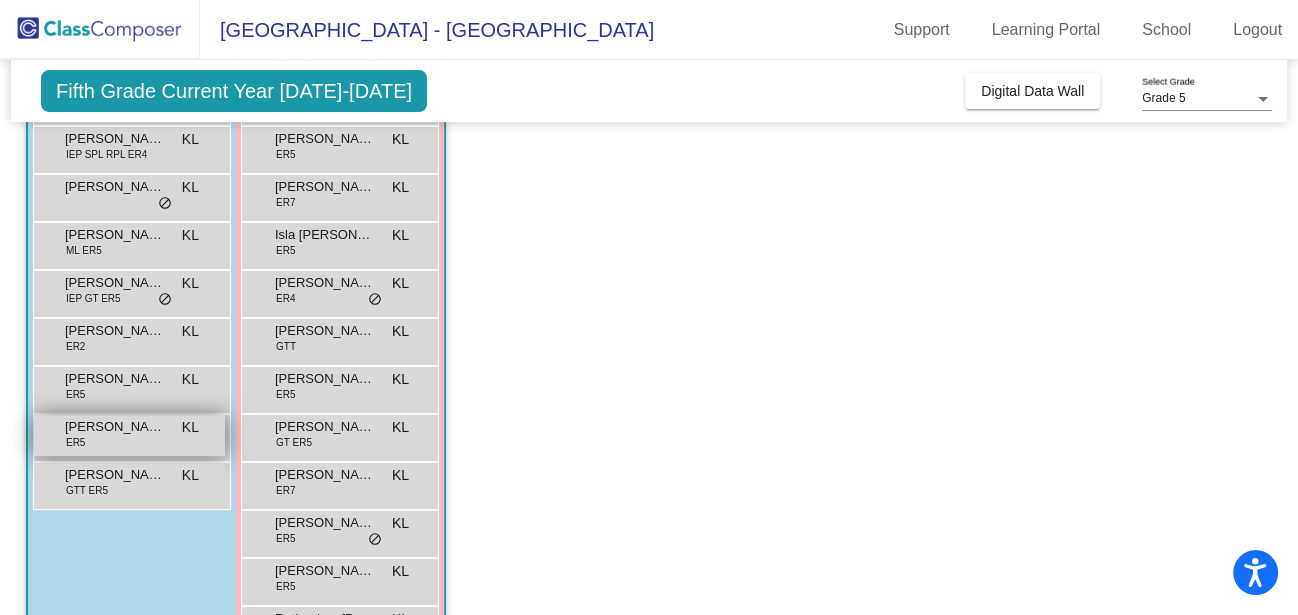 click on "[PERSON_NAME]" at bounding box center [115, 427] 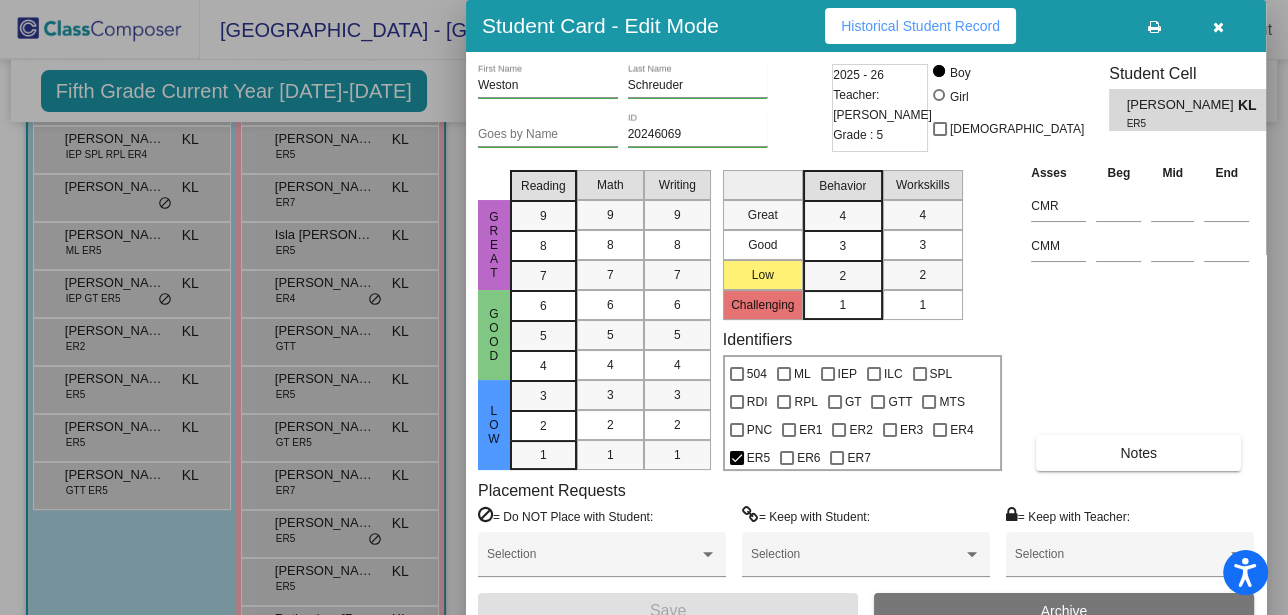 click on "Historical Student Record" at bounding box center (920, 26) 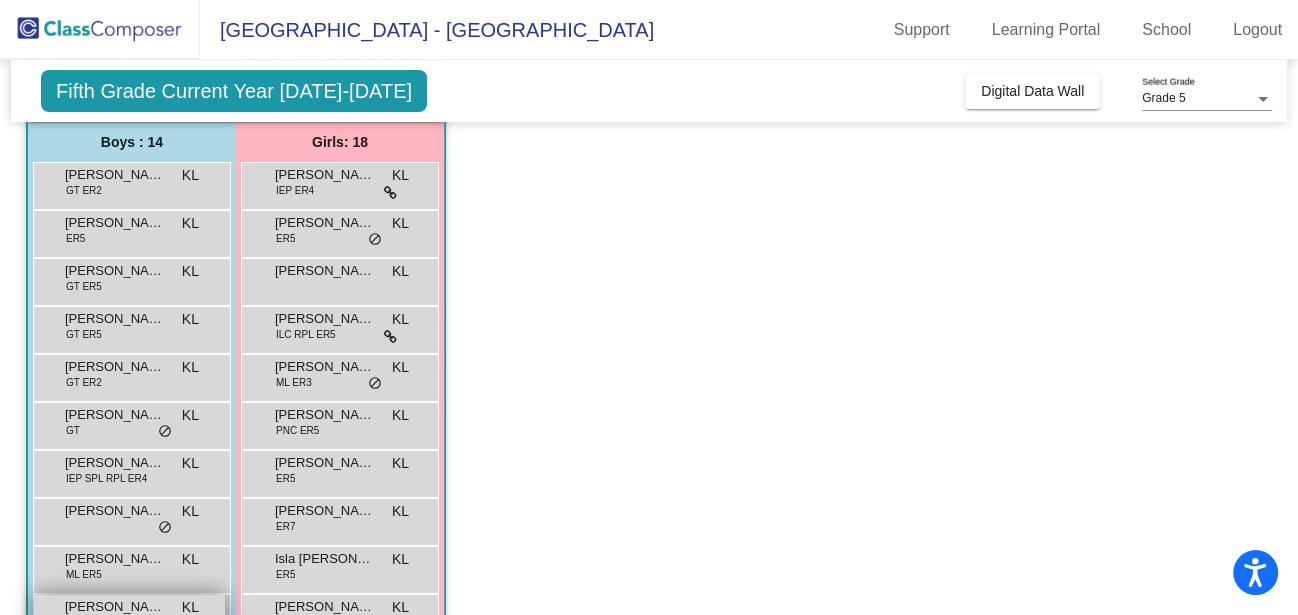 scroll, scrollTop: 151, scrollLeft: 0, axis: vertical 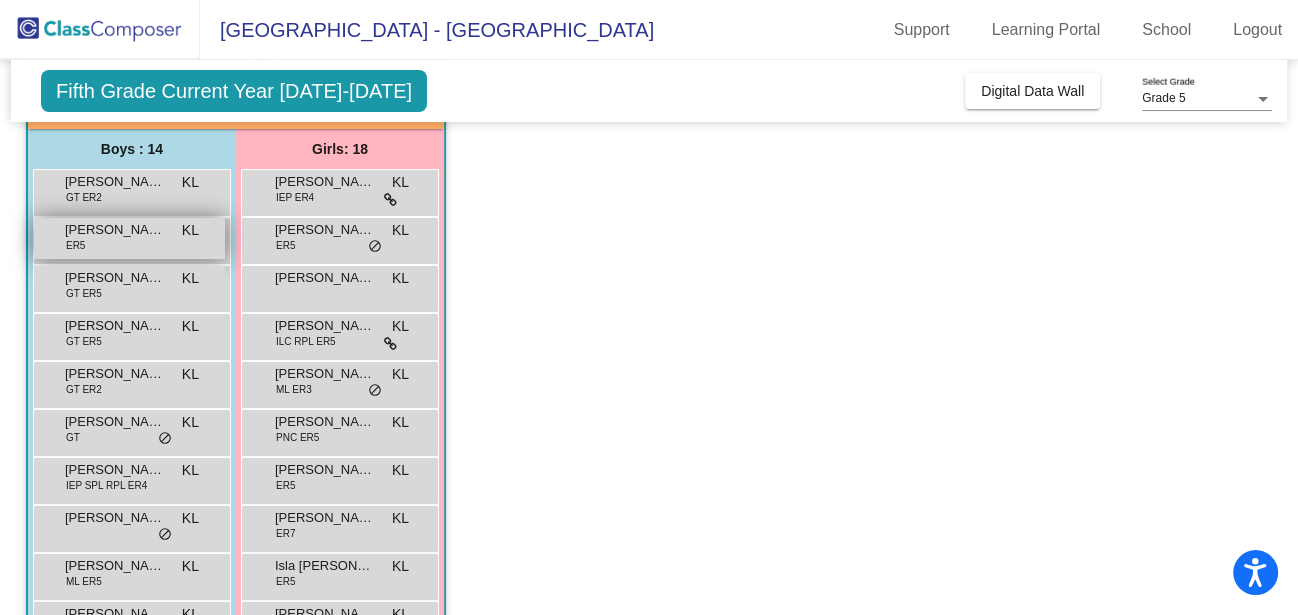 click on "[PERSON_NAME]" at bounding box center (115, 230) 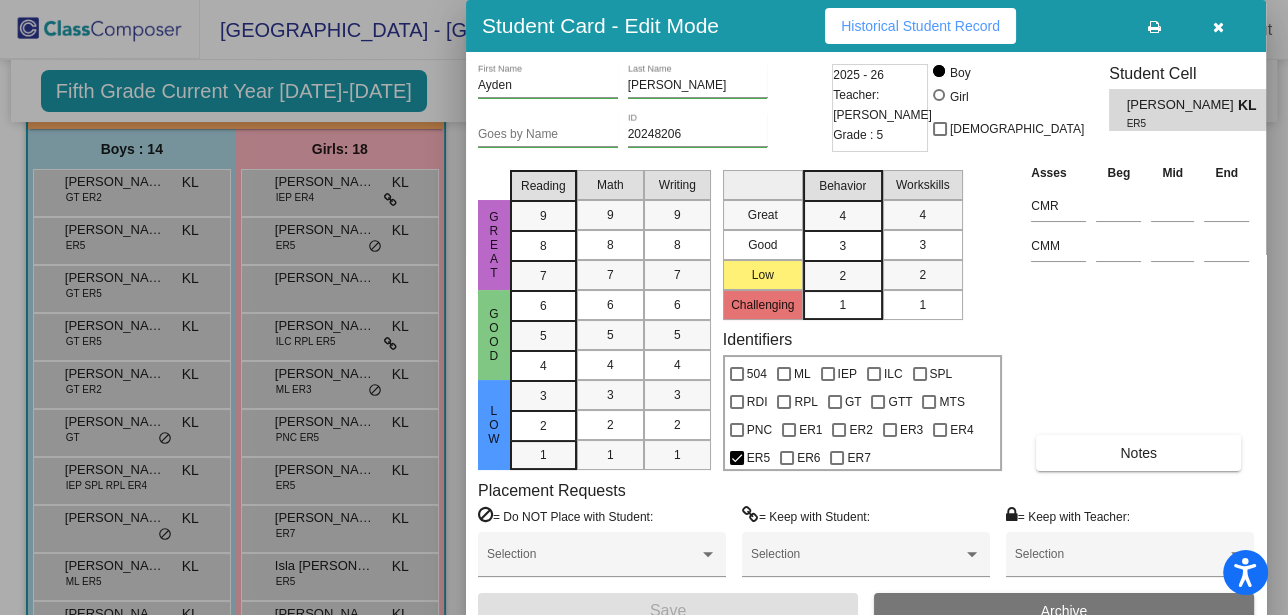 click on "Historical Student Record" at bounding box center (920, 26) 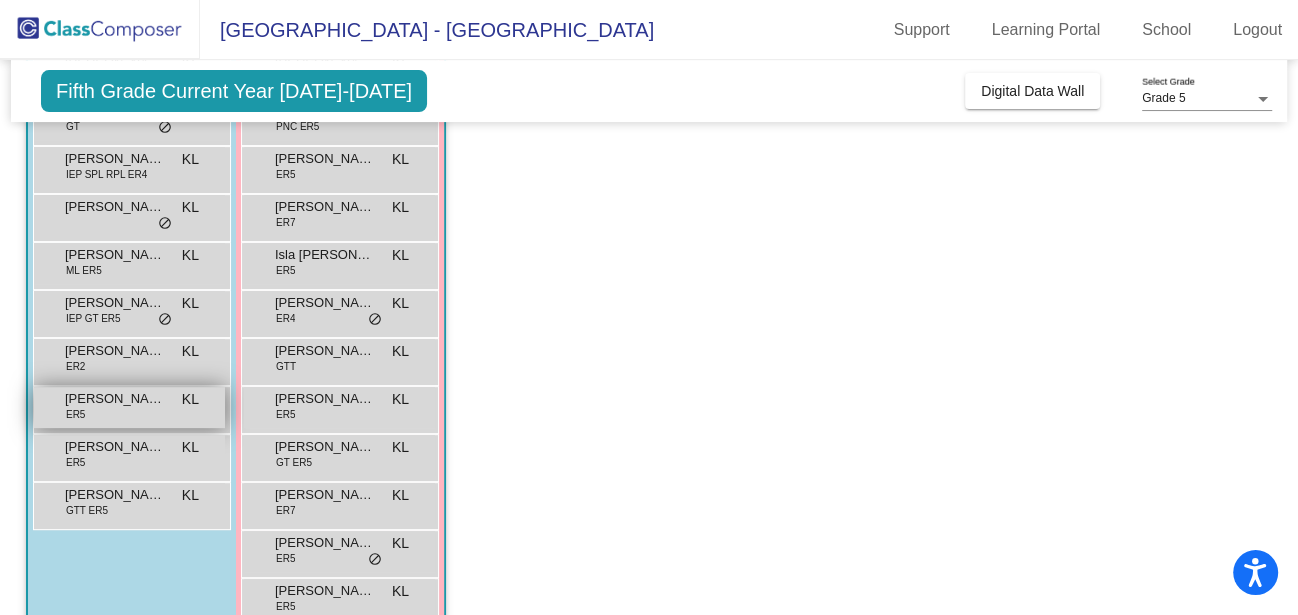 scroll, scrollTop: 484, scrollLeft: 0, axis: vertical 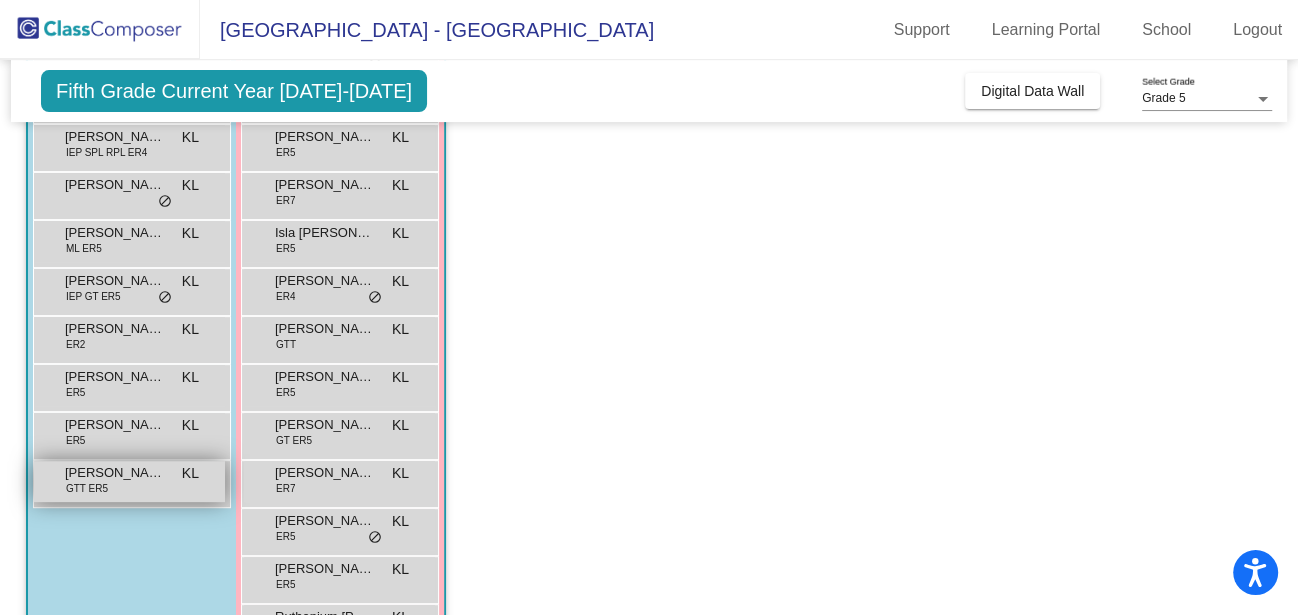 click on "[PERSON_NAME]" at bounding box center (115, 473) 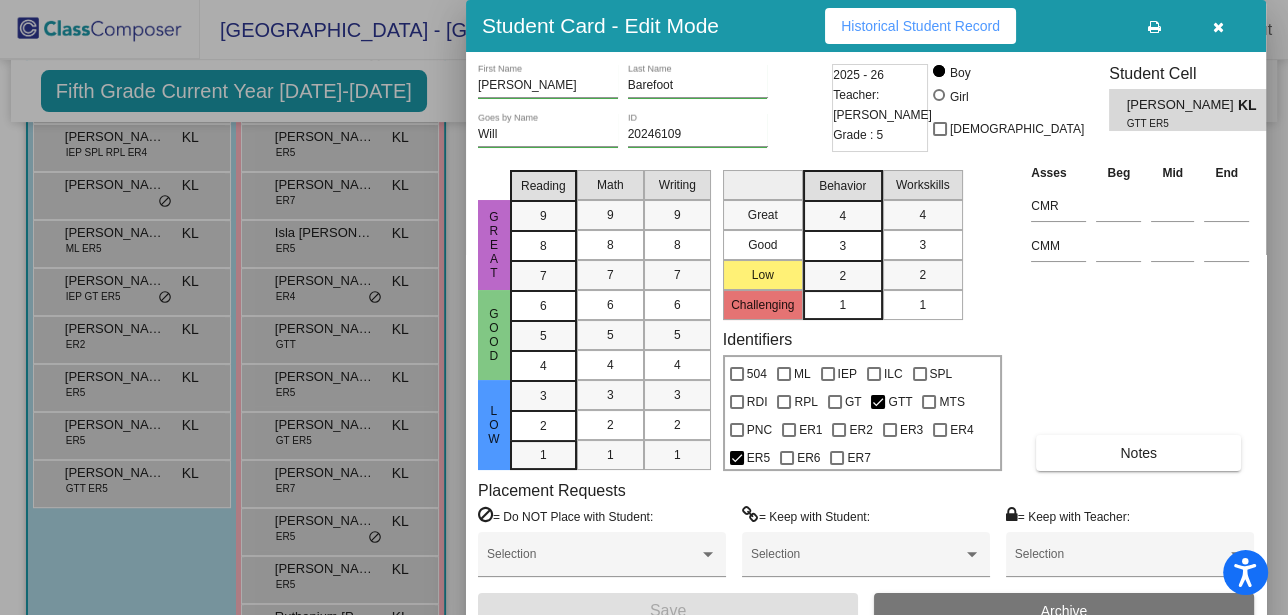 click on "Historical Student Record" at bounding box center [920, 26] 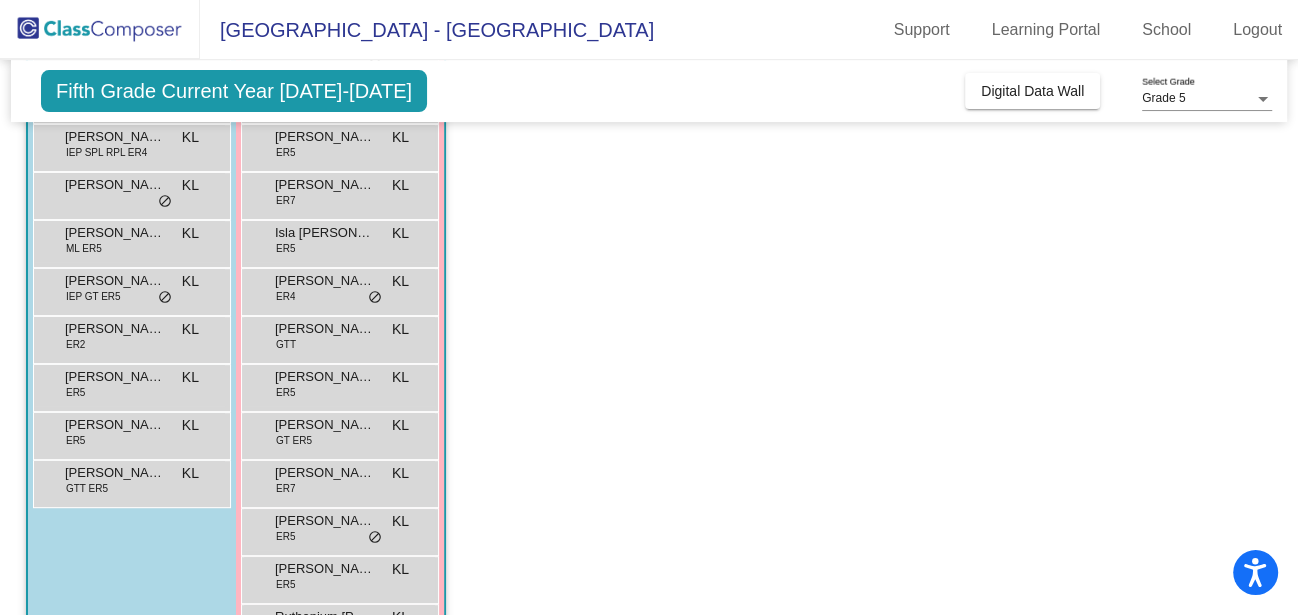 click on "Fifth Grade Current Year [DATE]-[DATE]" 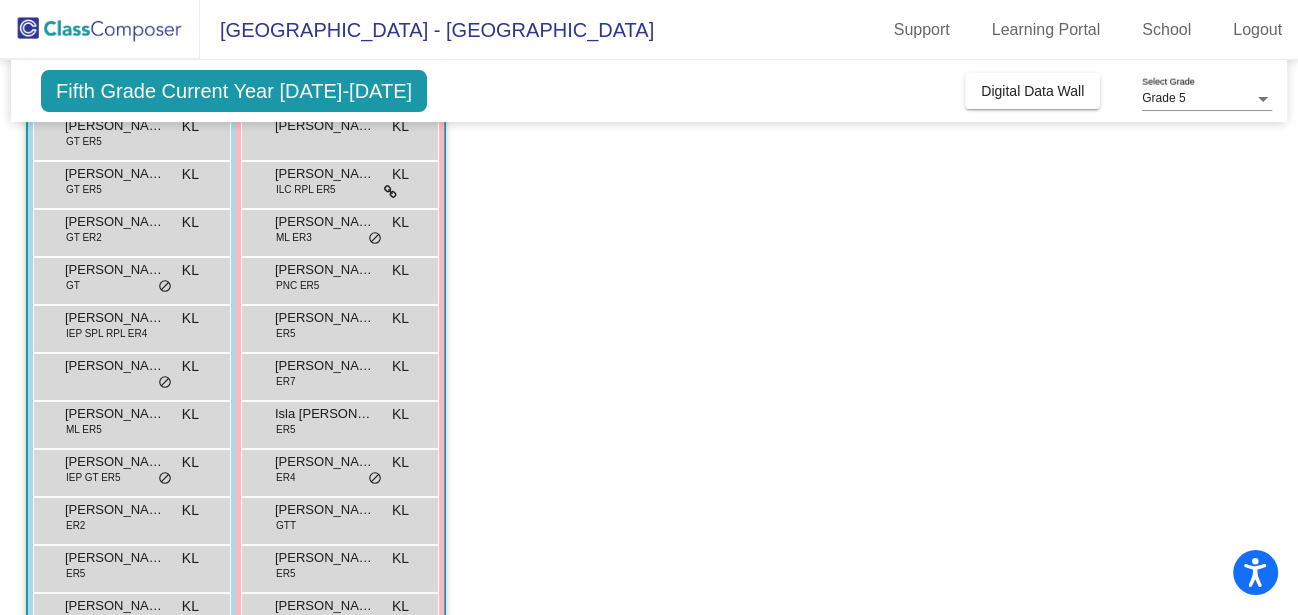 scroll, scrollTop: 0, scrollLeft: 0, axis: both 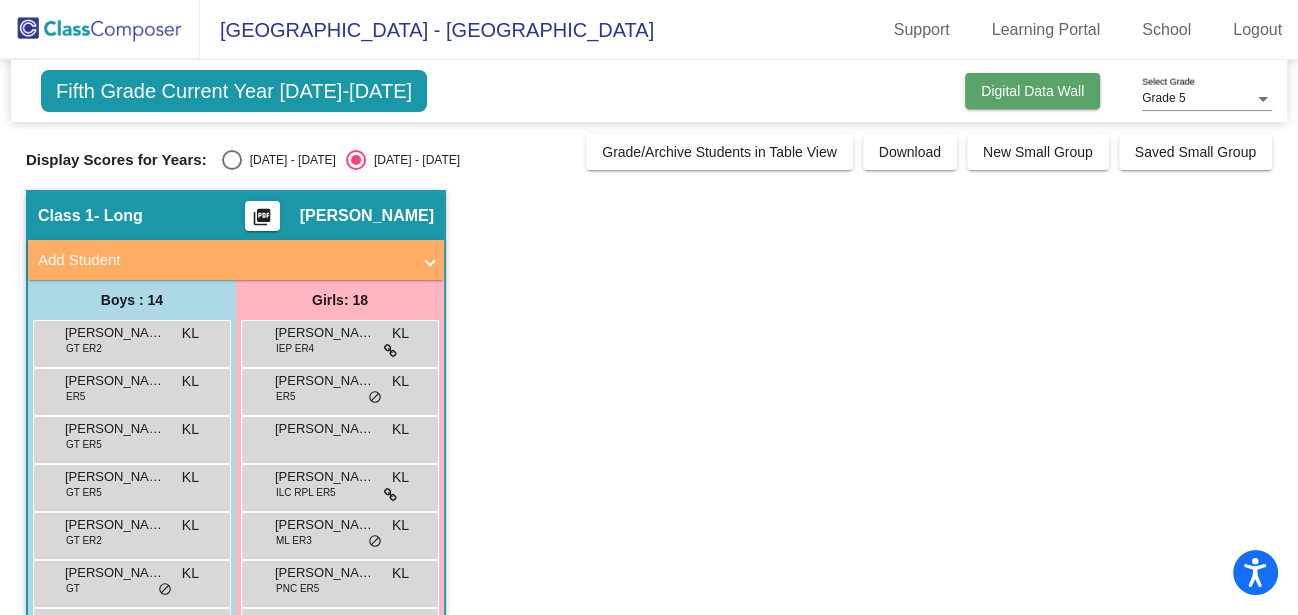 click on "Digital Data Wall" 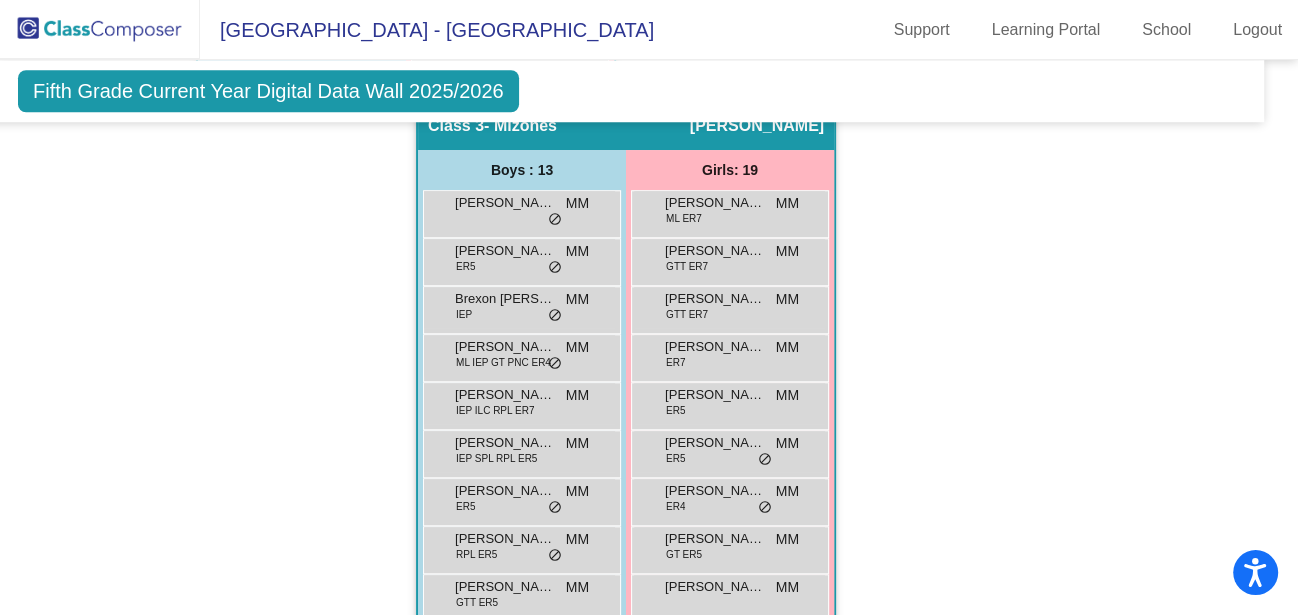 scroll, scrollTop: 1436, scrollLeft: 23, axis: both 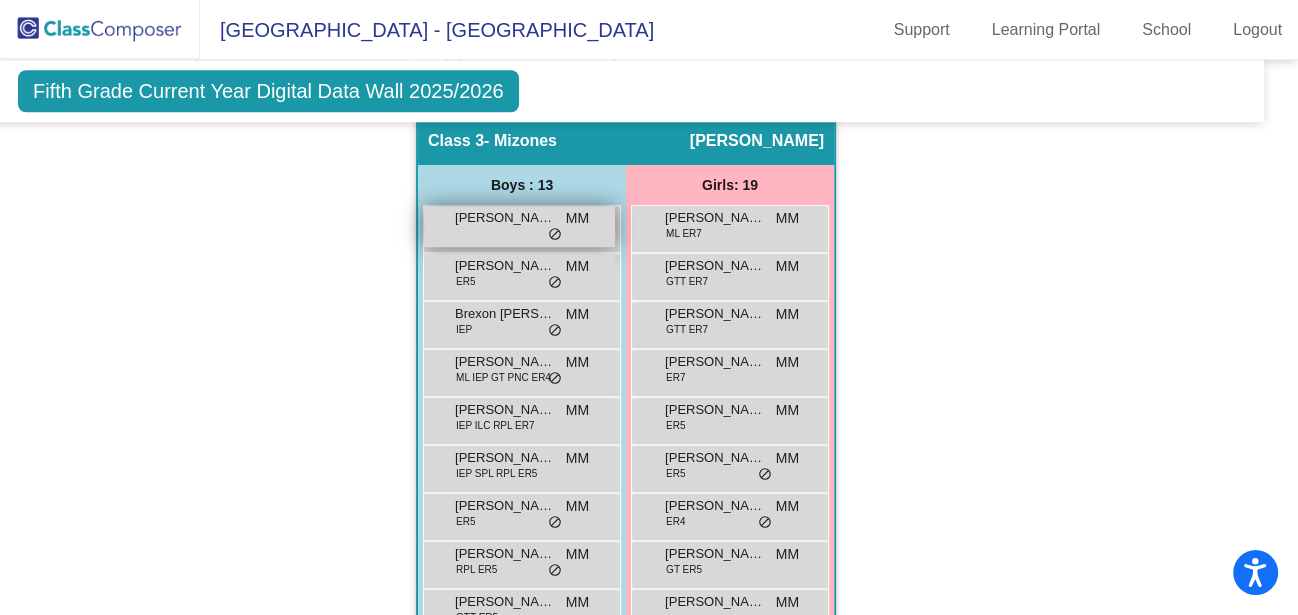 click on "[PERSON_NAME]" at bounding box center [505, 218] 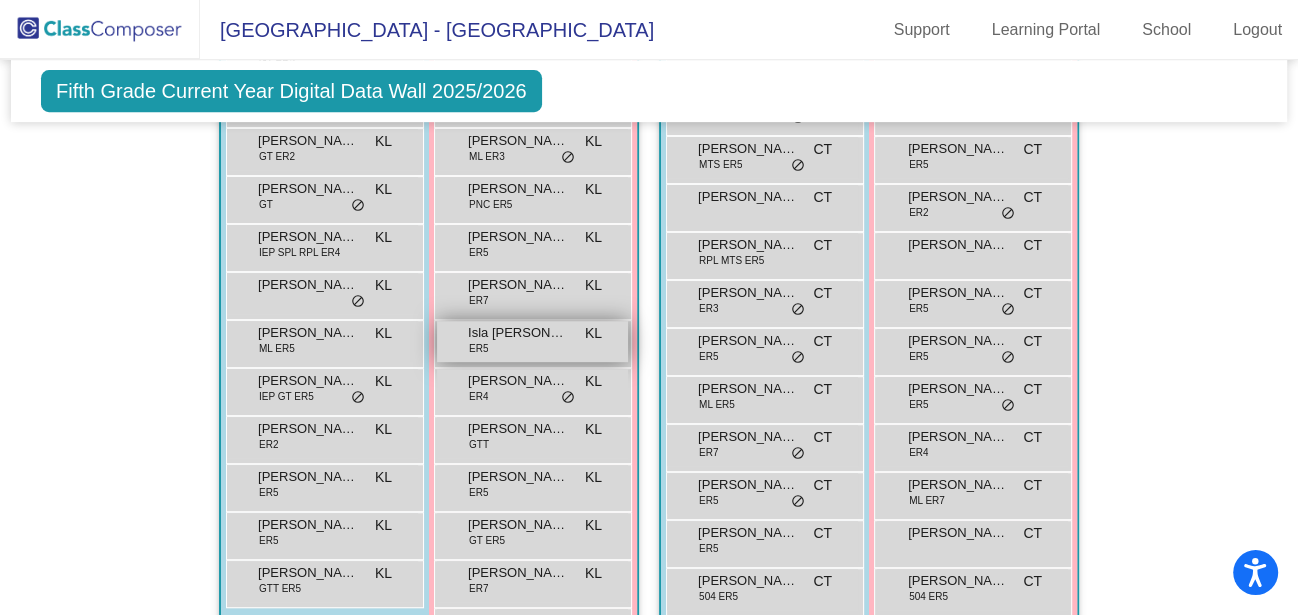 scroll, scrollTop: 713, scrollLeft: 0, axis: vertical 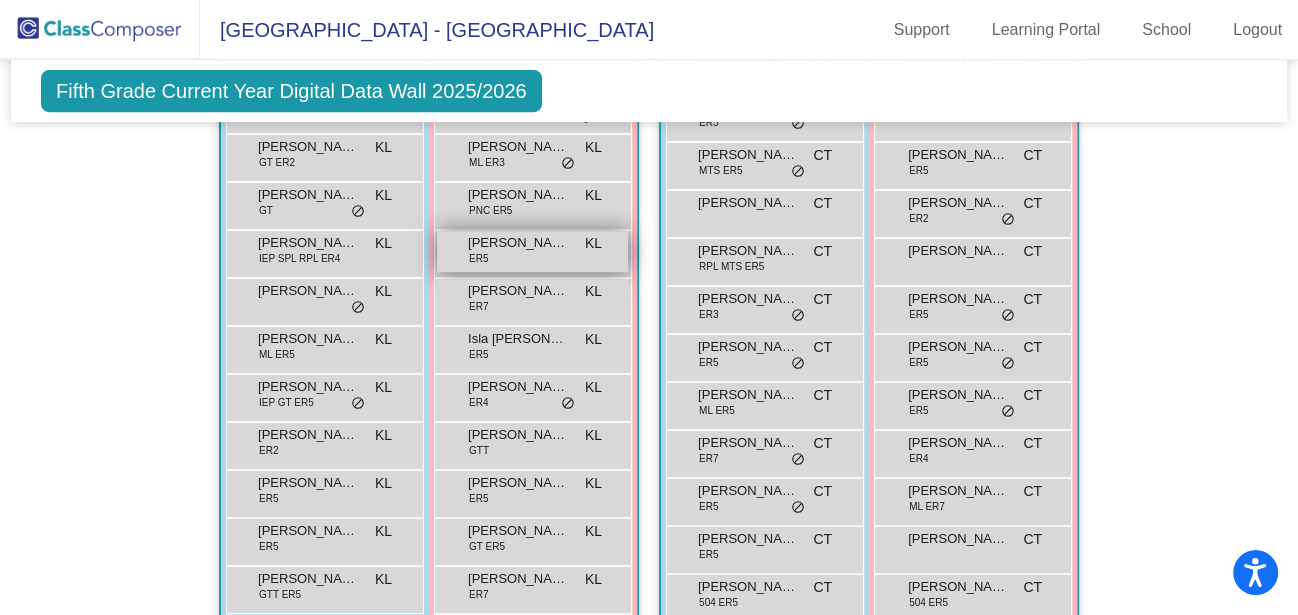 click on "[PERSON_NAME] ER5 KL lock do_not_disturb_alt" at bounding box center (532, 251) 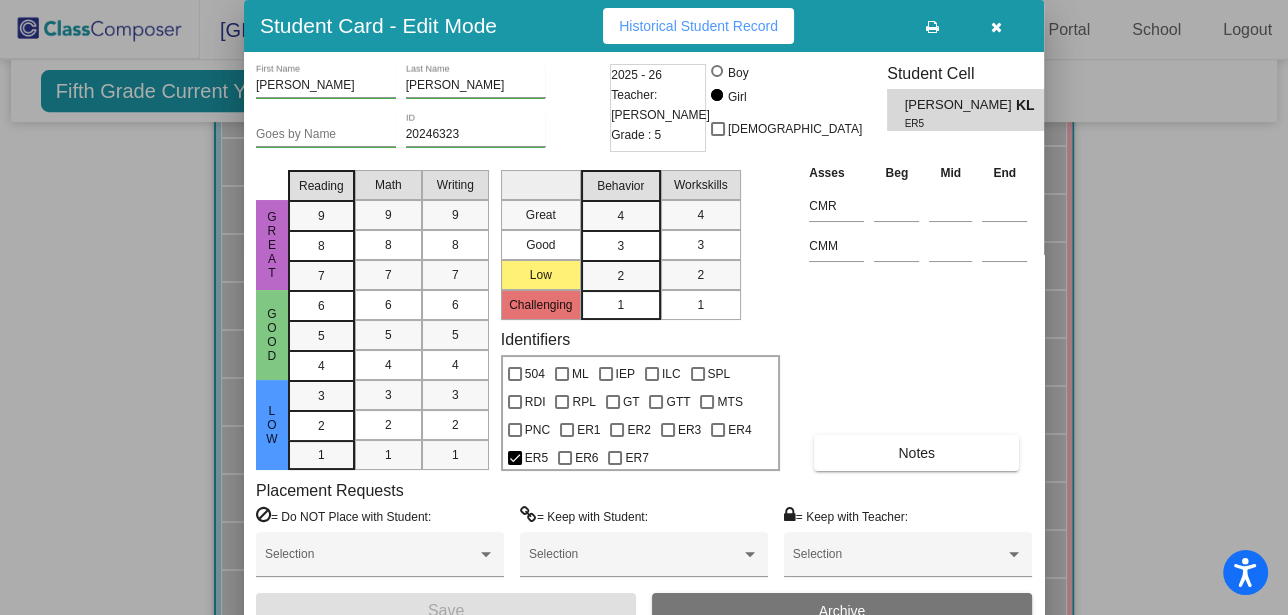click at bounding box center (996, 27) 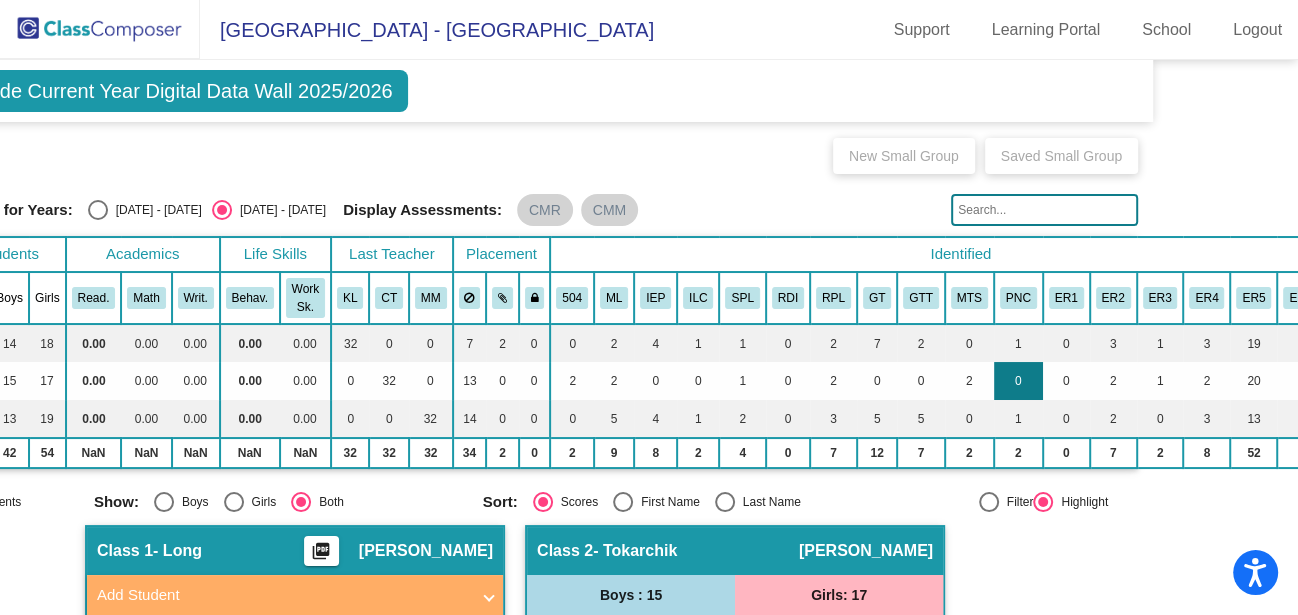 scroll, scrollTop: 0, scrollLeft: 181, axis: horizontal 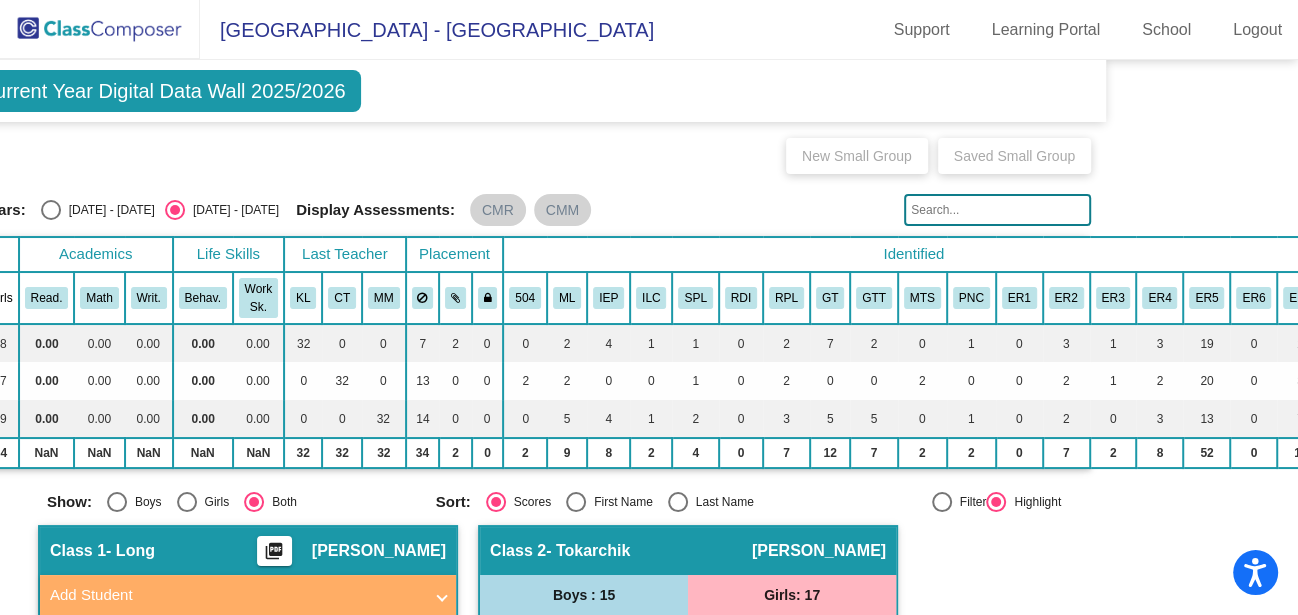 click on "Fifth Grade Current Year Digital Data Wall 2025/2026" 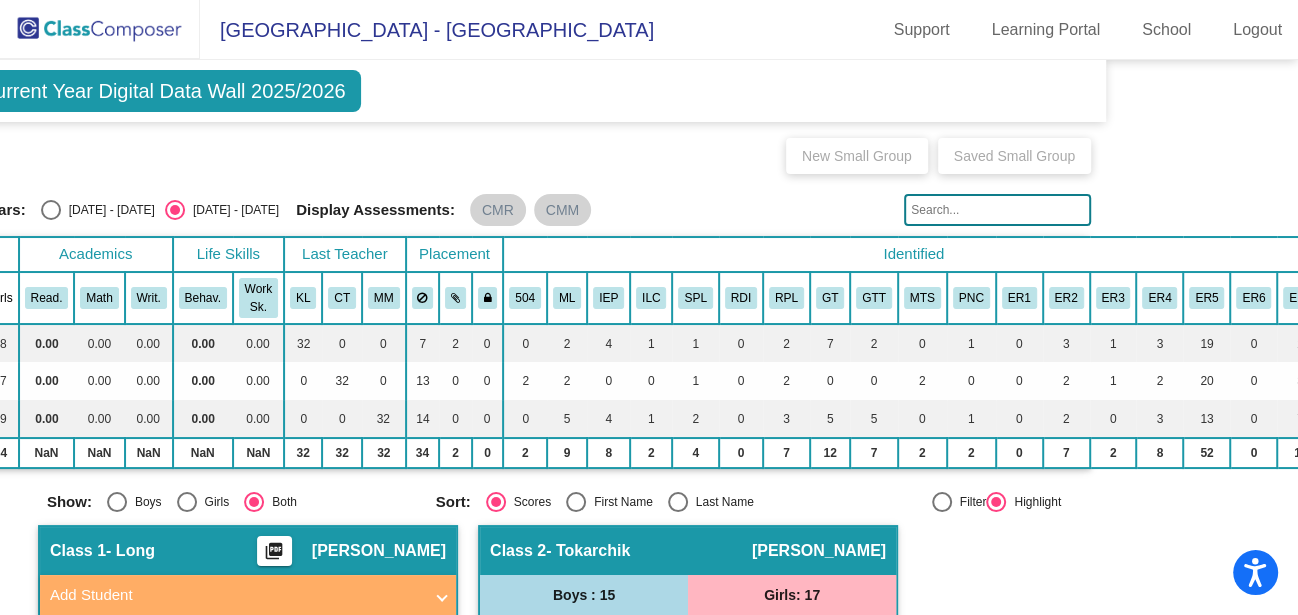 scroll, scrollTop: 0, scrollLeft: 0, axis: both 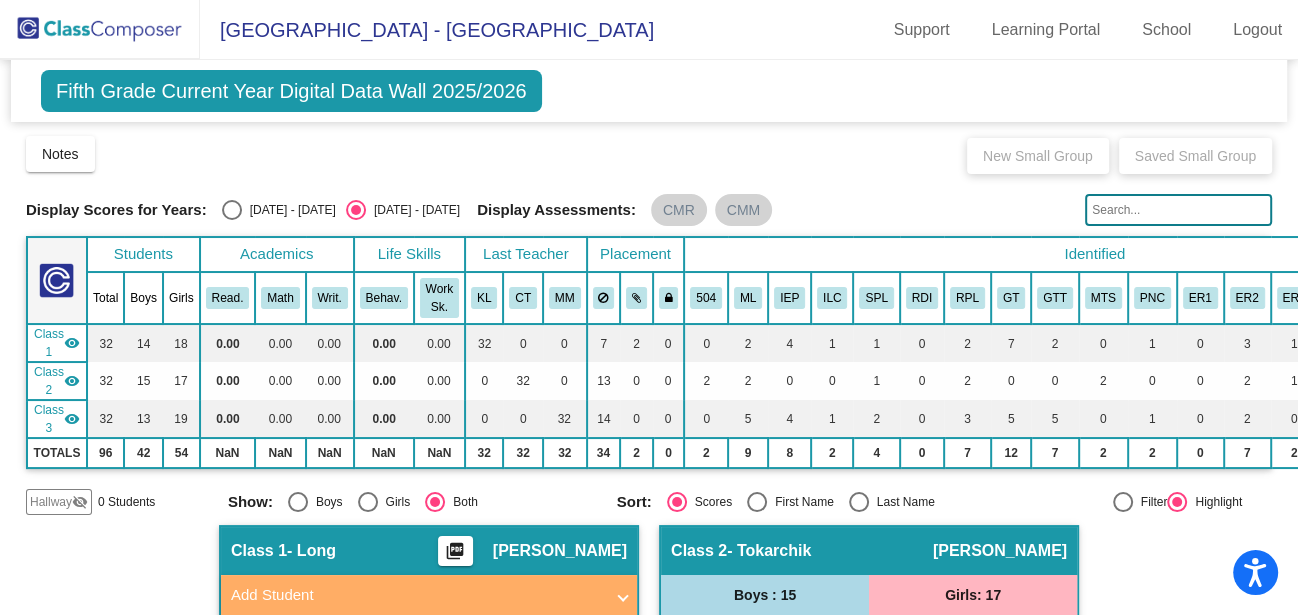 click on "Fifth Grade Current Year Digital Data Wall 2025/2026" 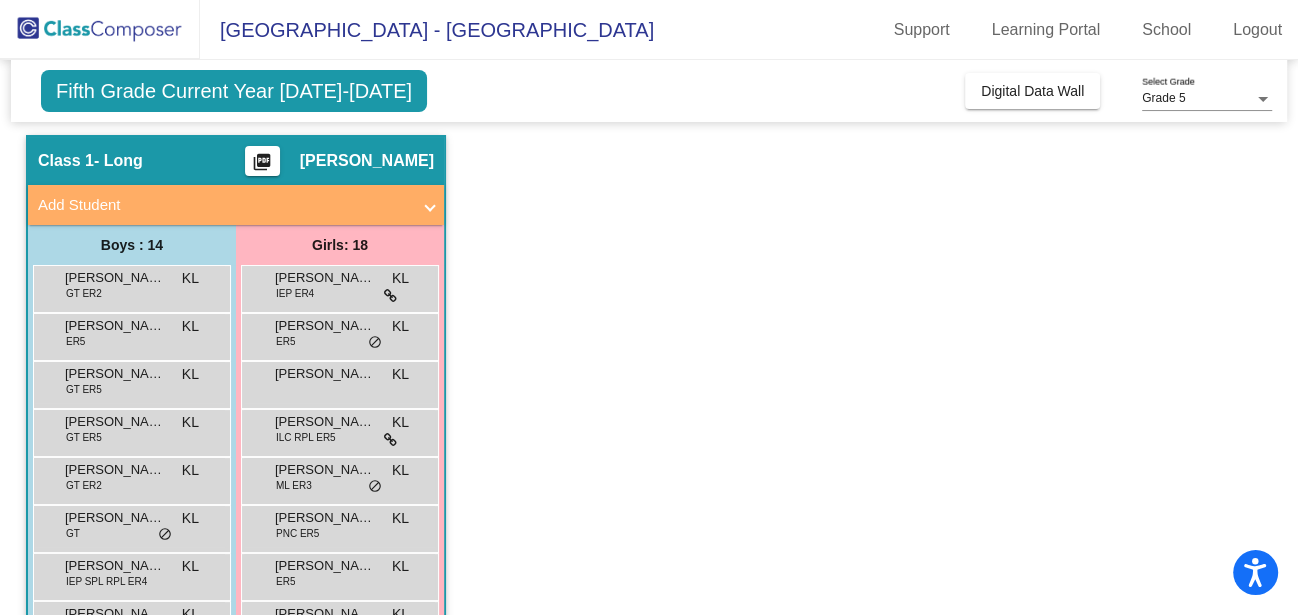 scroll, scrollTop: 0, scrollLeft: 0, axis: both 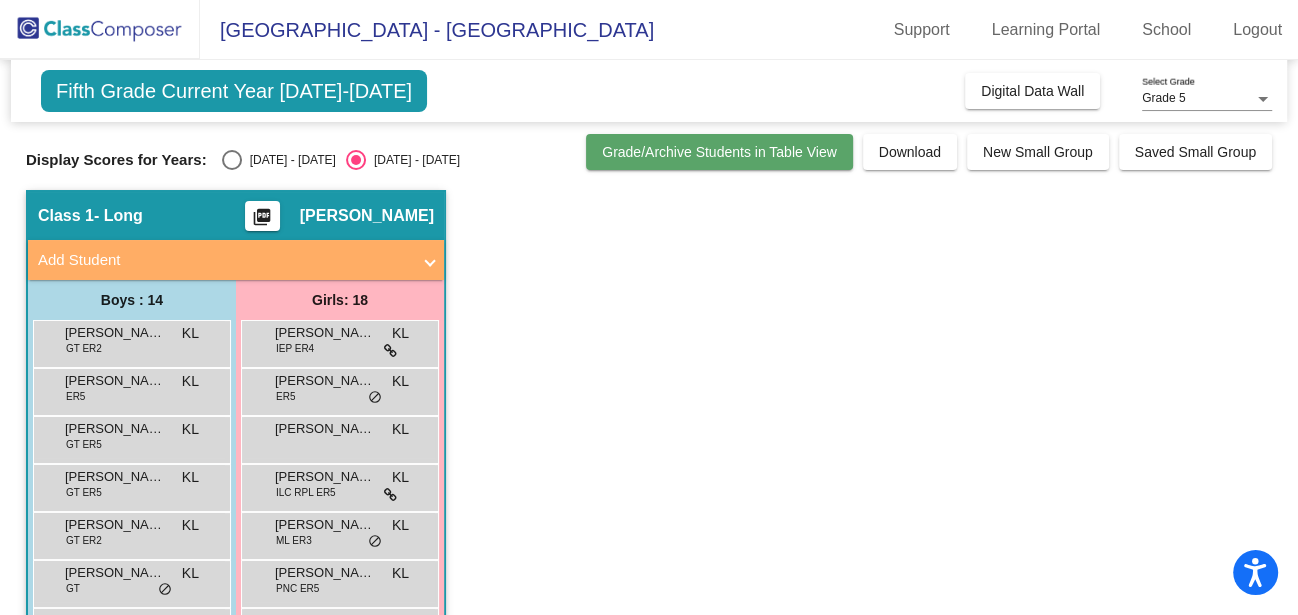 click on "Grade/Archive Students in Table View" 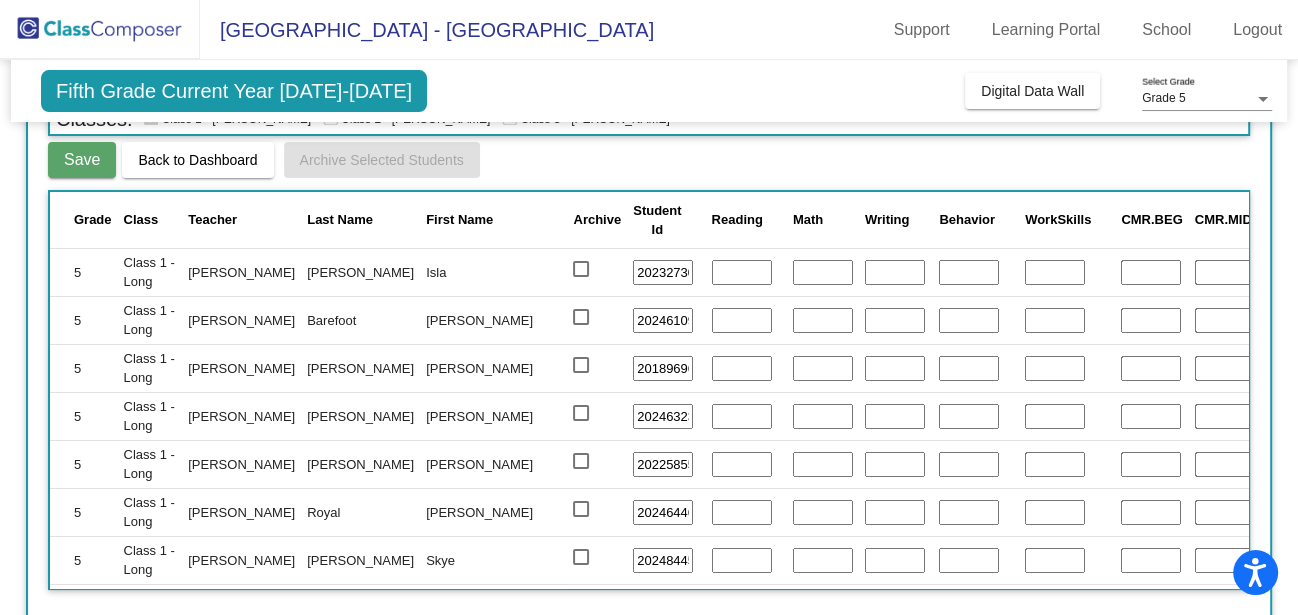 scroll, scrollTop: 243, scrollLeft: 0, axis: vertical 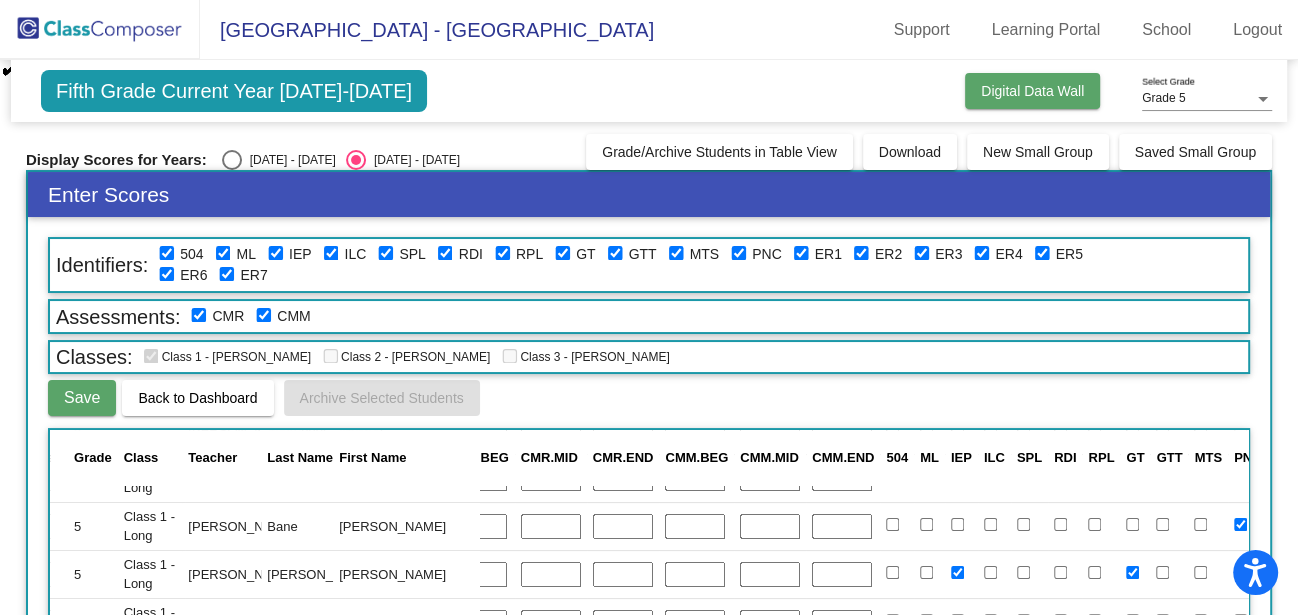 click on "Digital Data Wall" 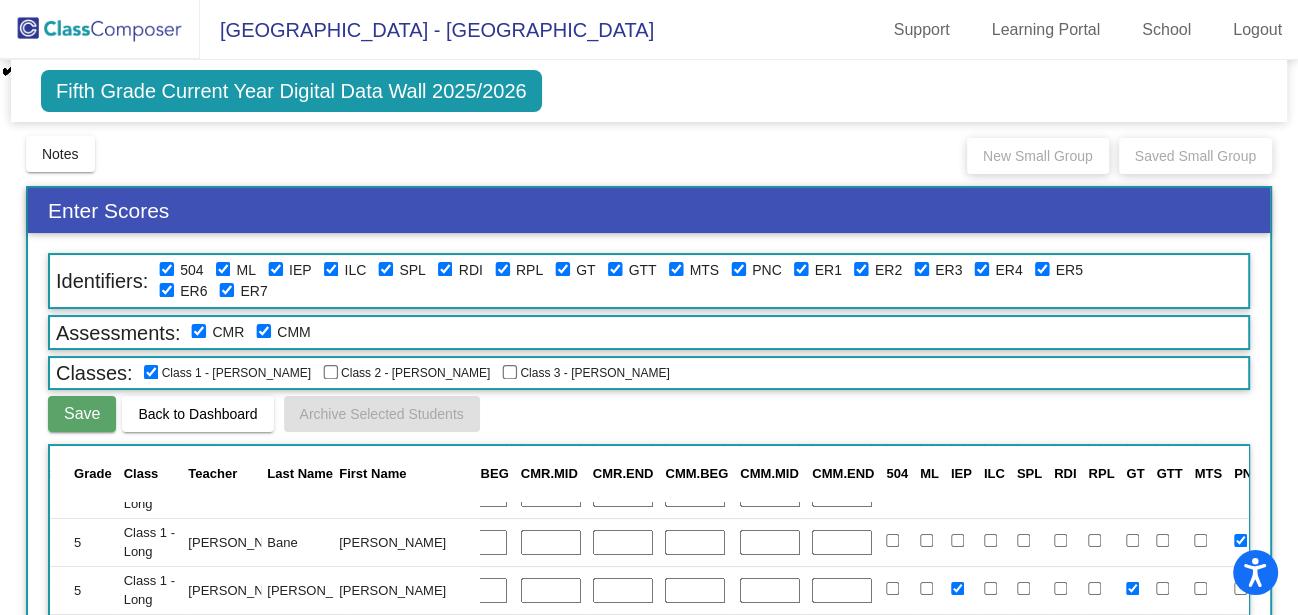 click on "Fifth Grade Current Year Digital Data Wall 2025/2026" 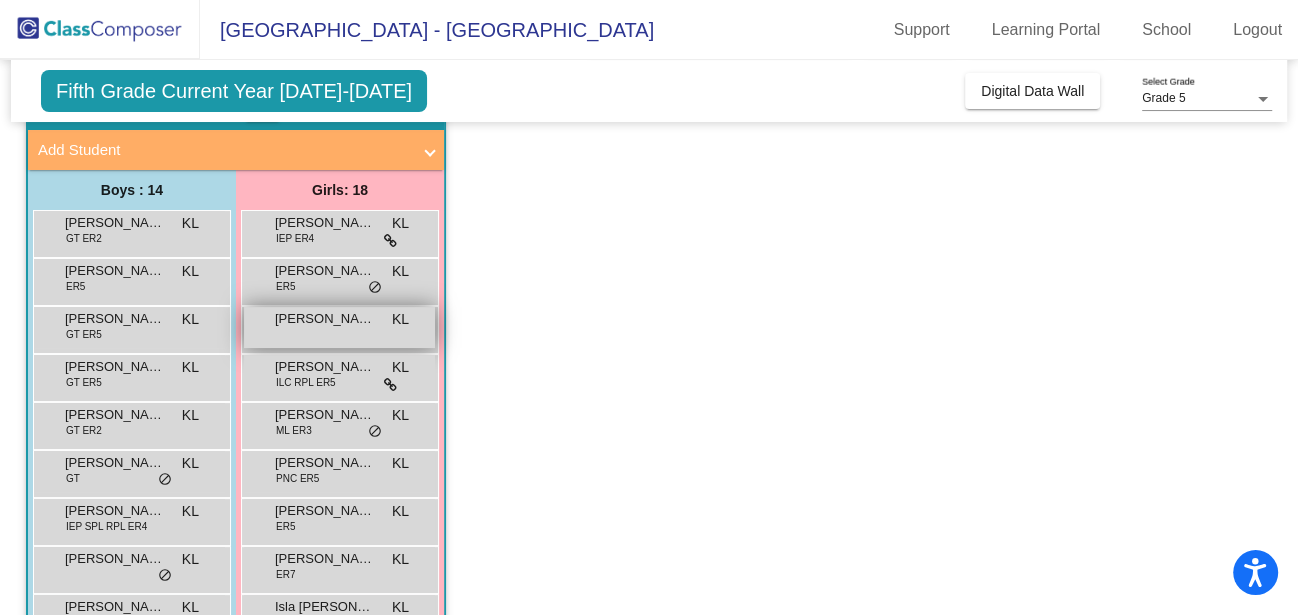 scroll, scrollTop: 118, scrollLeft: 0, axis: vertical 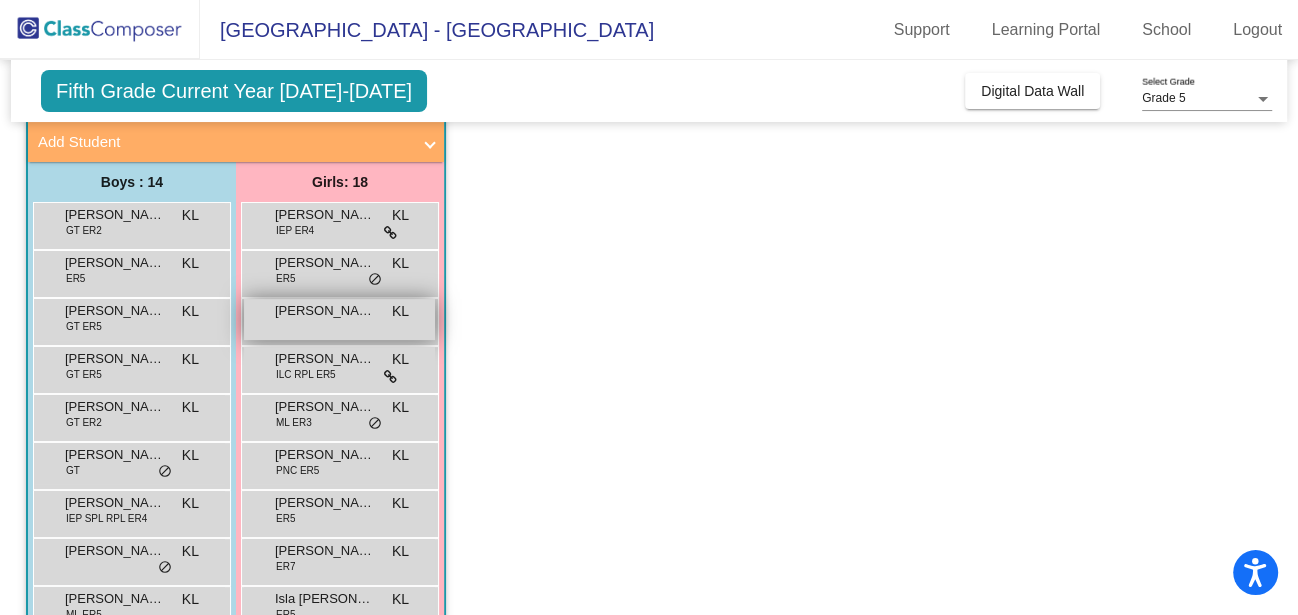 click on "[PERSON_NAME]" at bounding box center [325, 455] 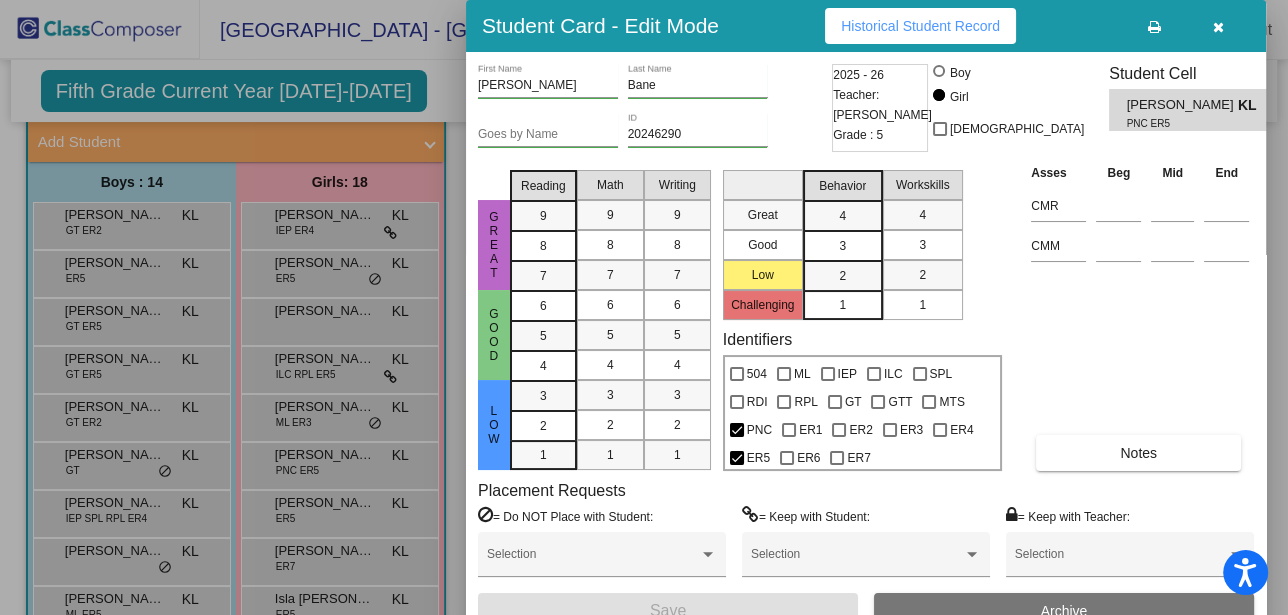 click on "Historical Student Record" at bounding box center (920, 26) 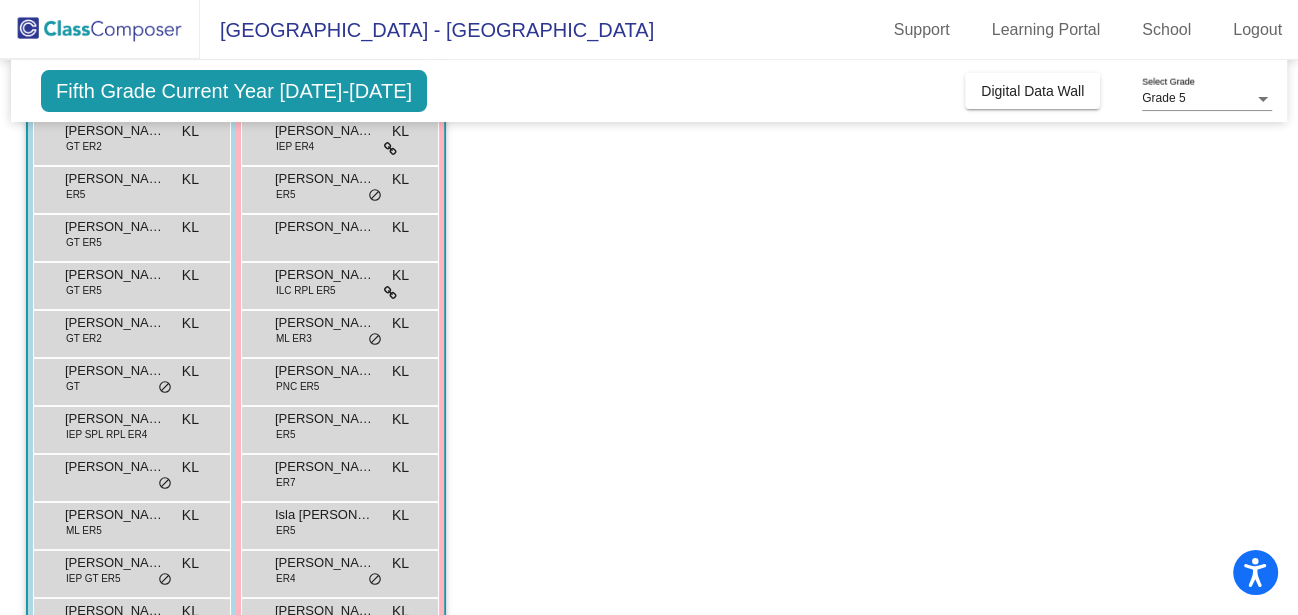scroll, scrollTop: 0, scrollLeft: 0, axis: both 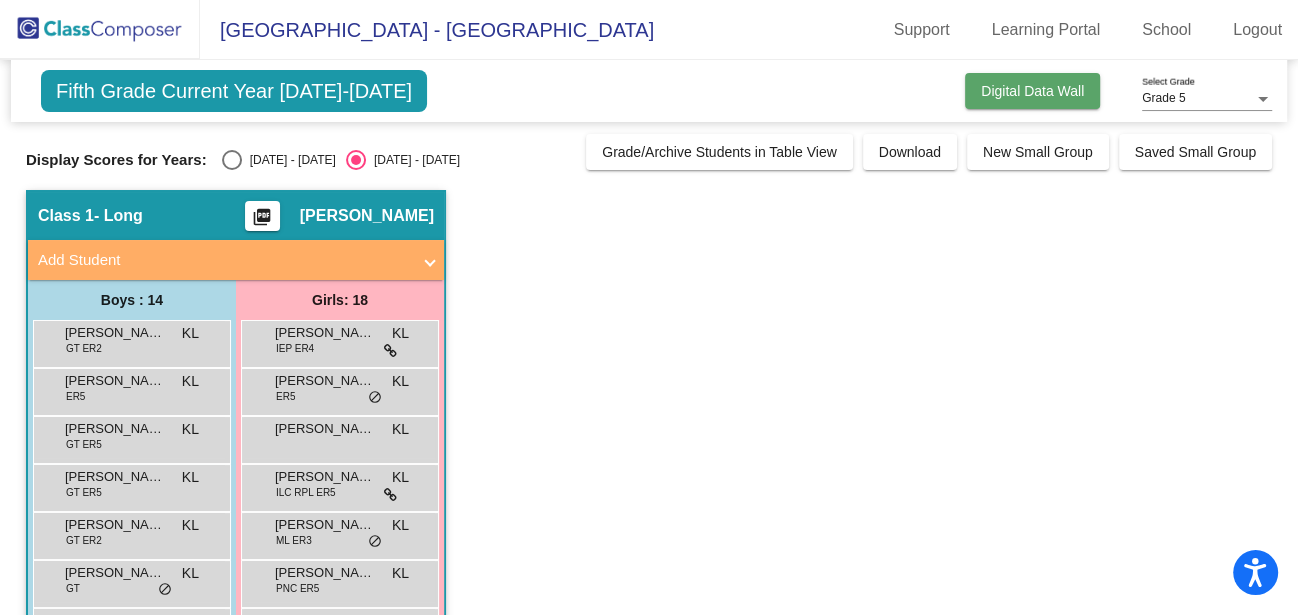 click on "Digital Data Wall" 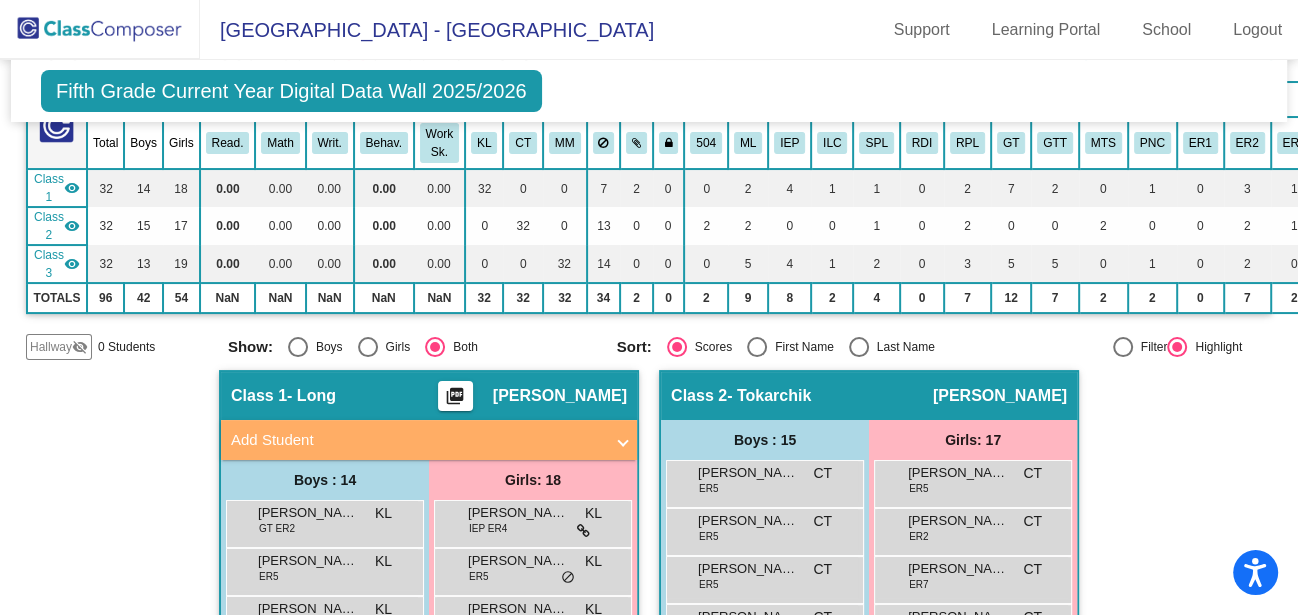 scroll, scrollTop: 160, scrollLeft: 0, axis: vertical 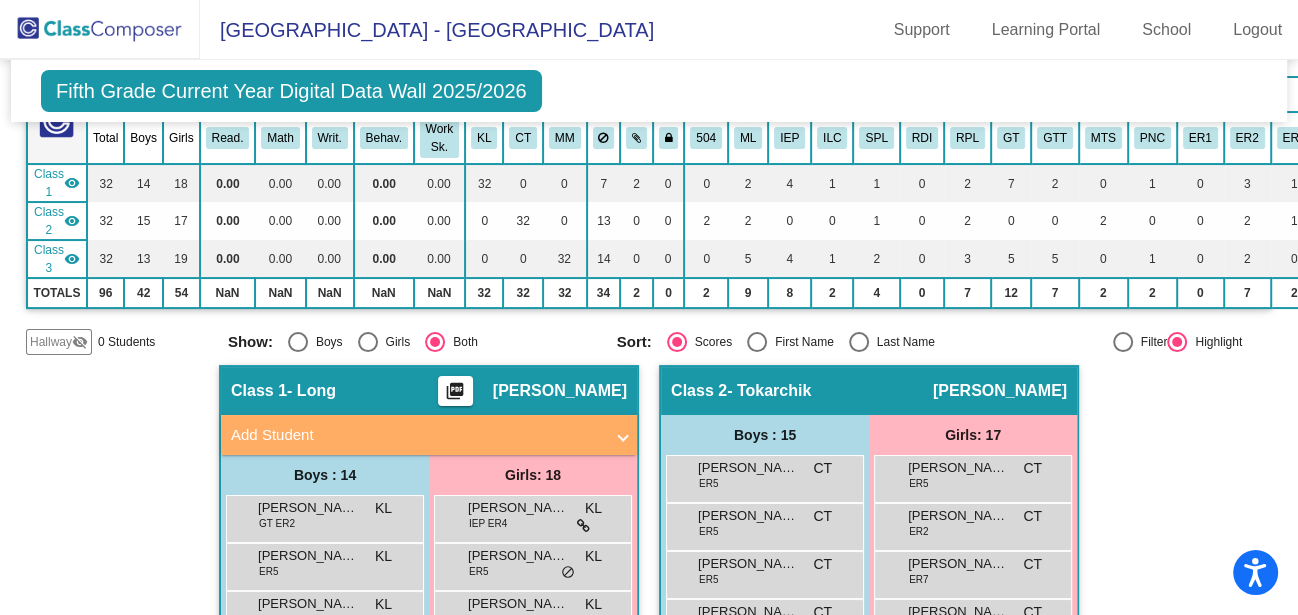 click at bounding box center [298, 342] 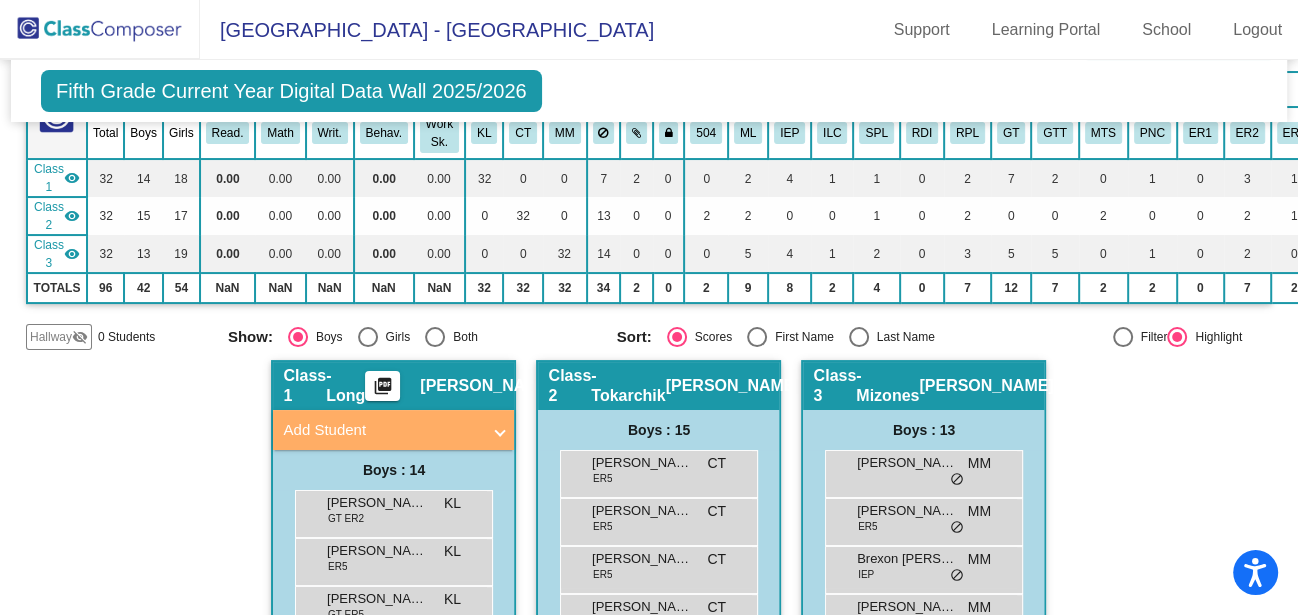scroll, scrollTop: 0, scrollLeft: 0, axis: both 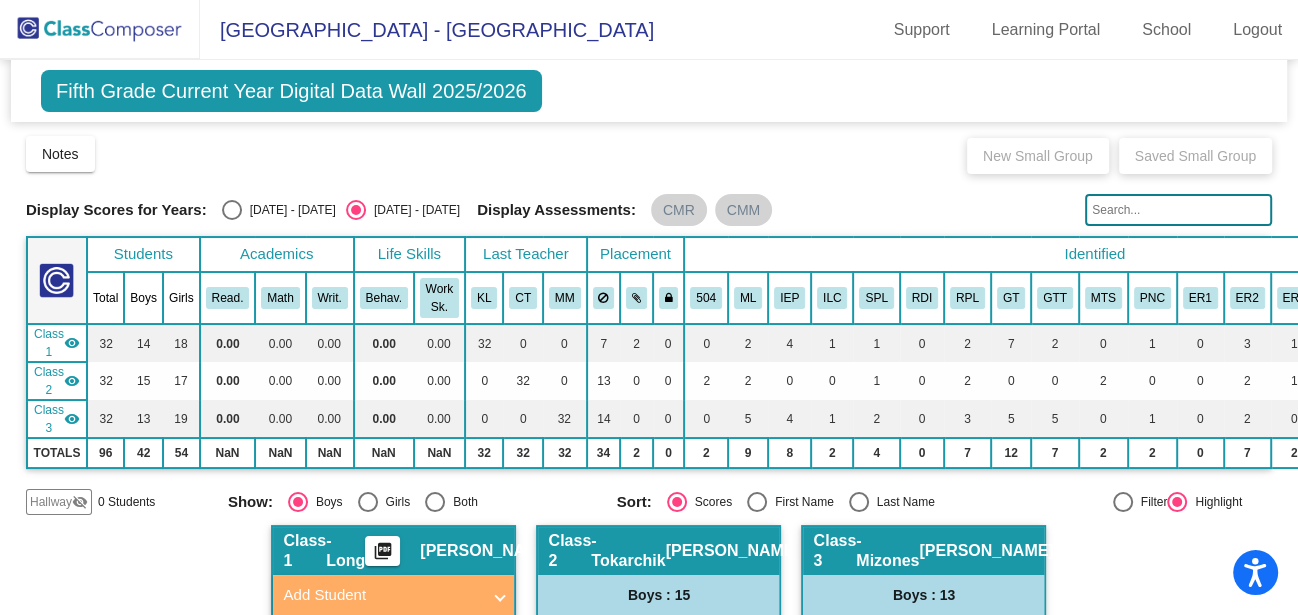 click at bounding box center [435, 502] 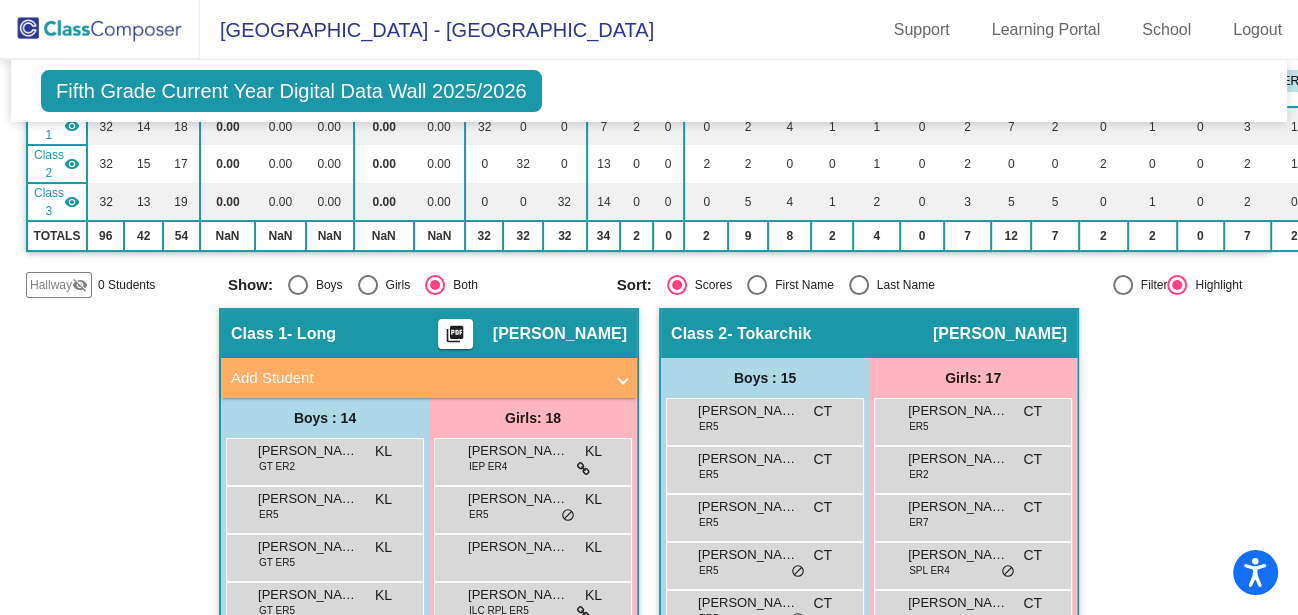 scroll, scrollTop: 215, scrollLeft: 0, axis: vertical 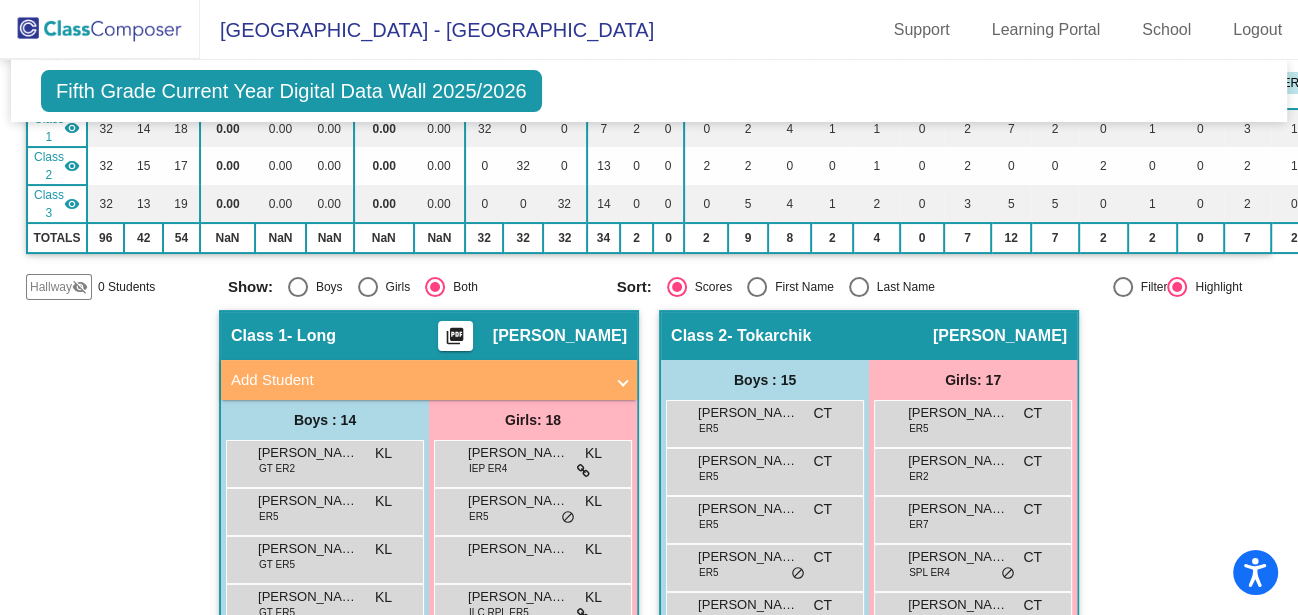 click at bounding box center [757, 287] 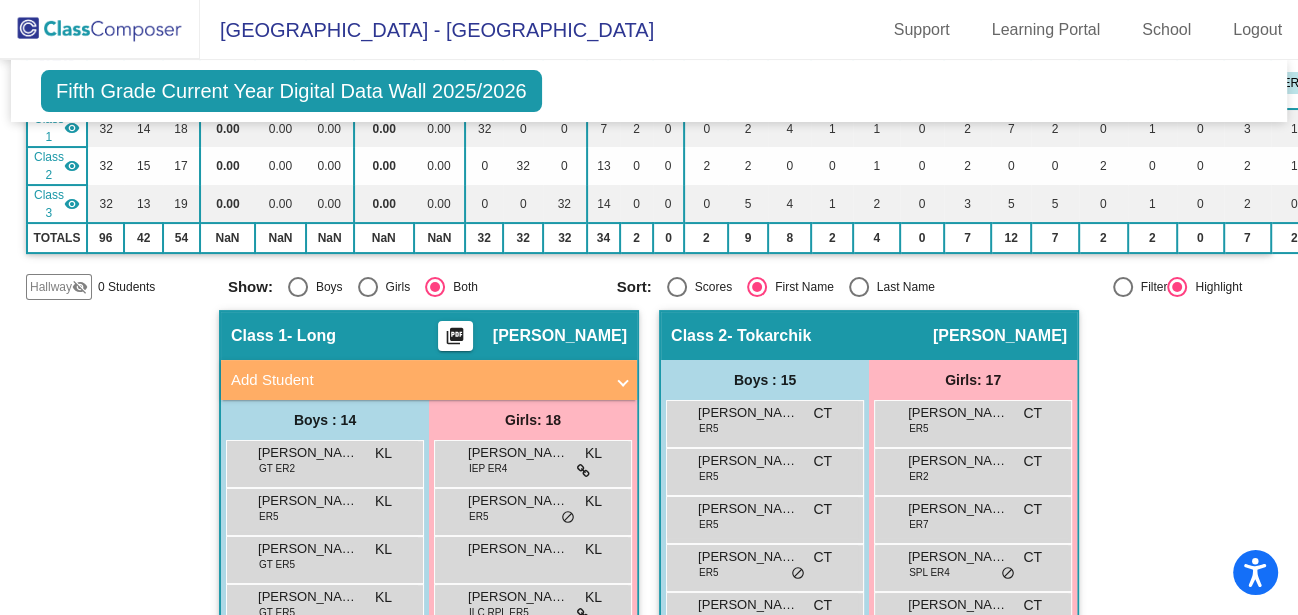 click at bounding box center [1123, 287] 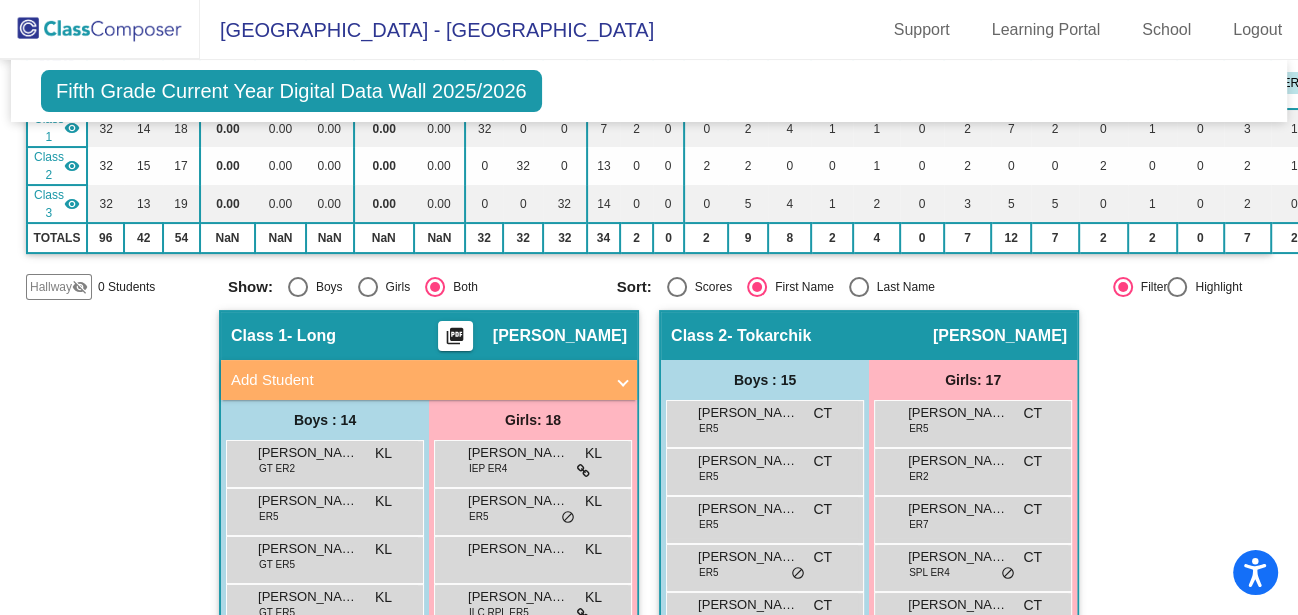 click at bounding box center [1177, 287] 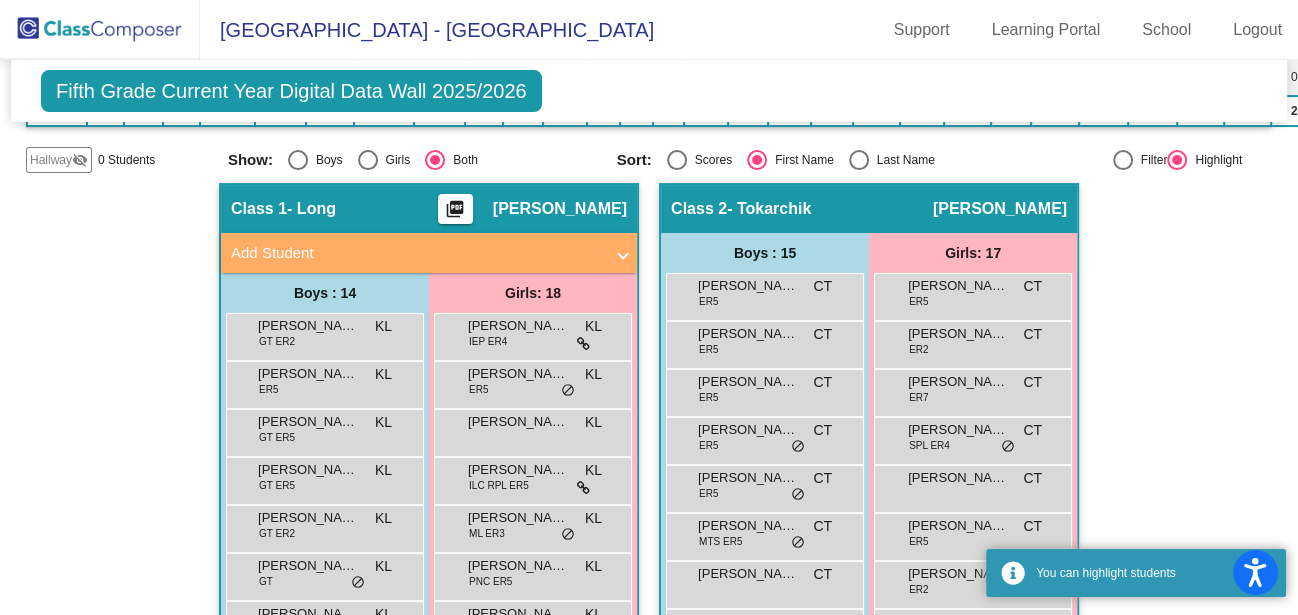 scroll, scrollTop: 347, scrollLeft: 0, axis: vertical 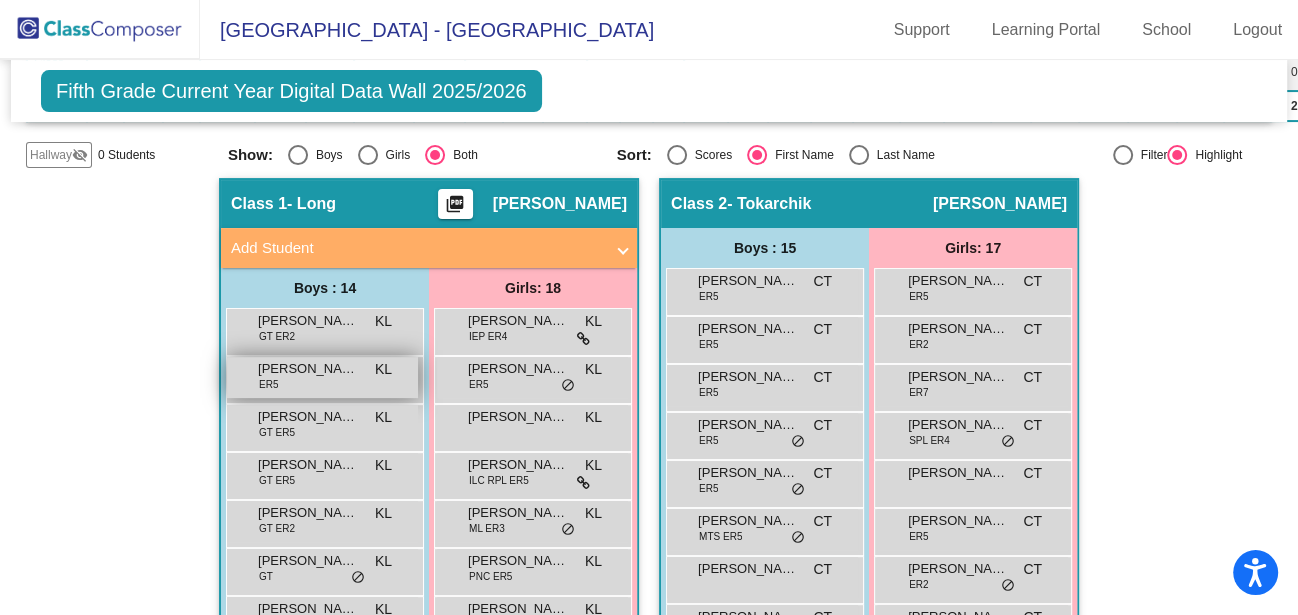 click on "[PERSON_NAME] ER5 KL lock do_not_disturb_alt" at bounding box center [322, 377] 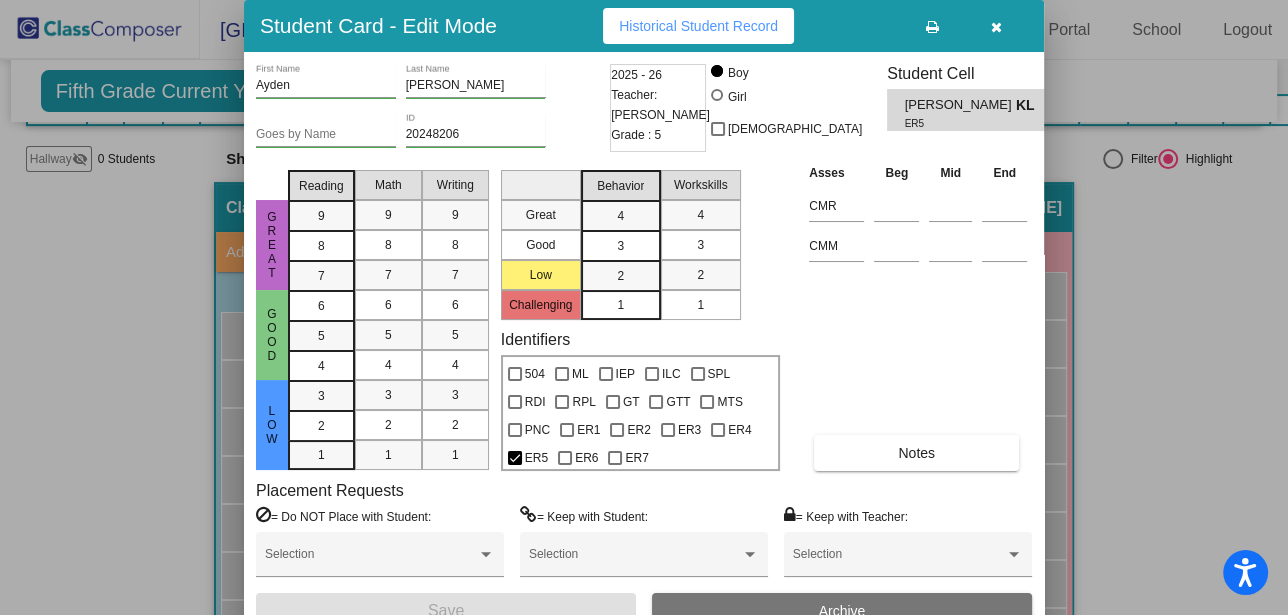 click on "Archive" at bounding box center [842, 611] 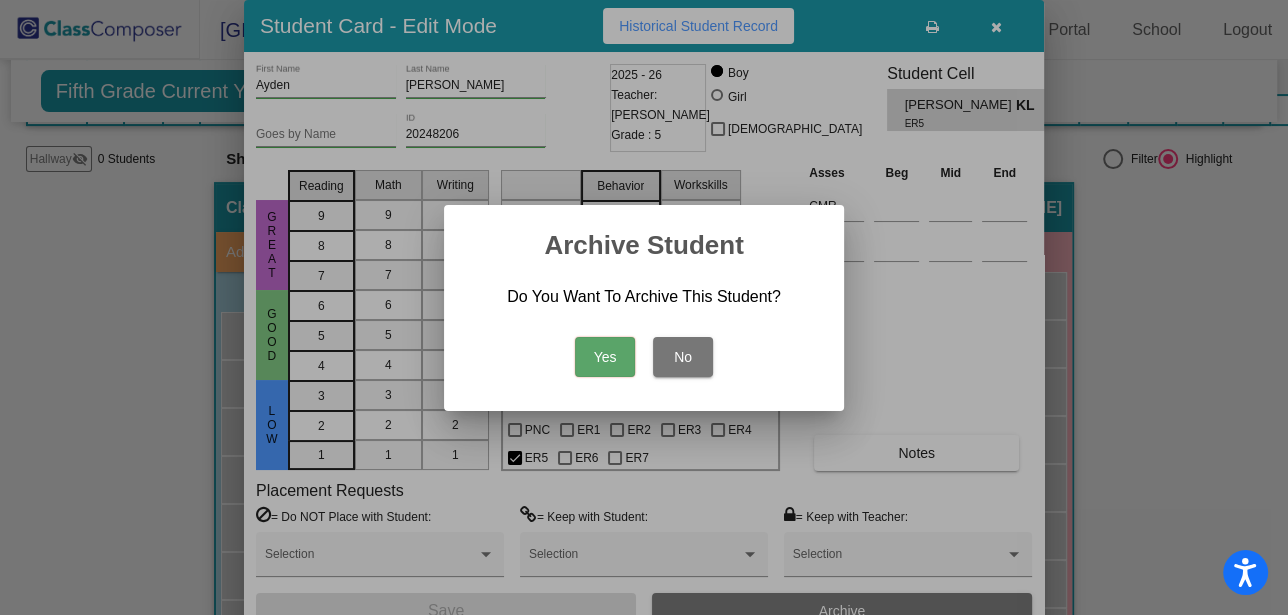 click on "No" at bounding box center (683, 357) 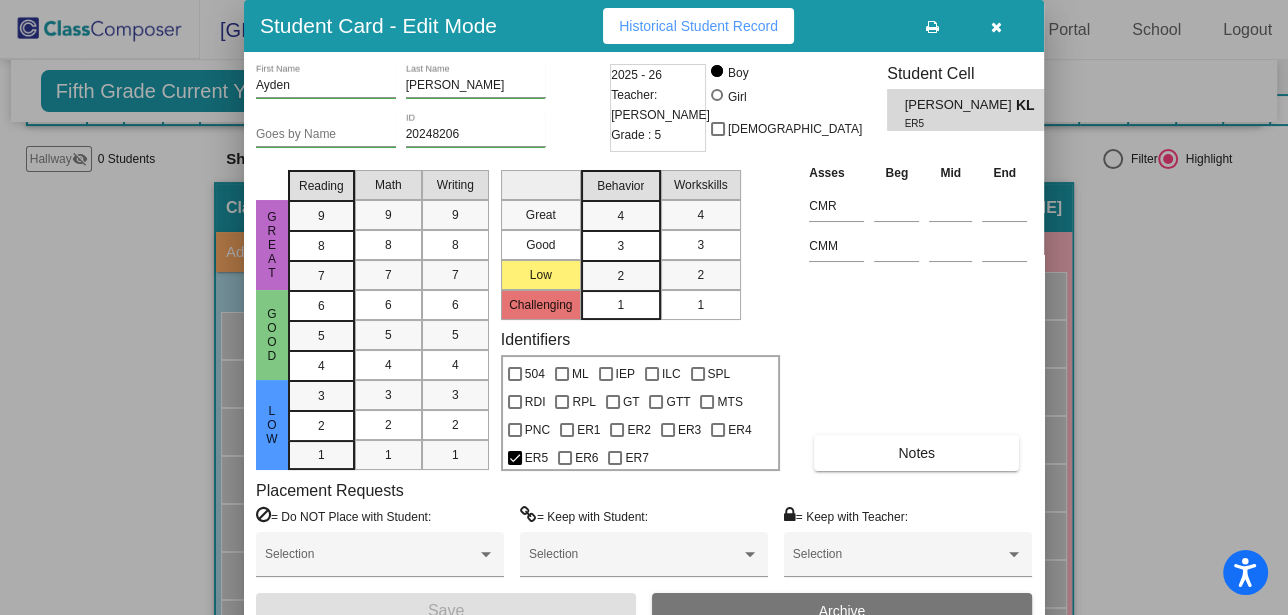 click at bounding box center (996, 27) 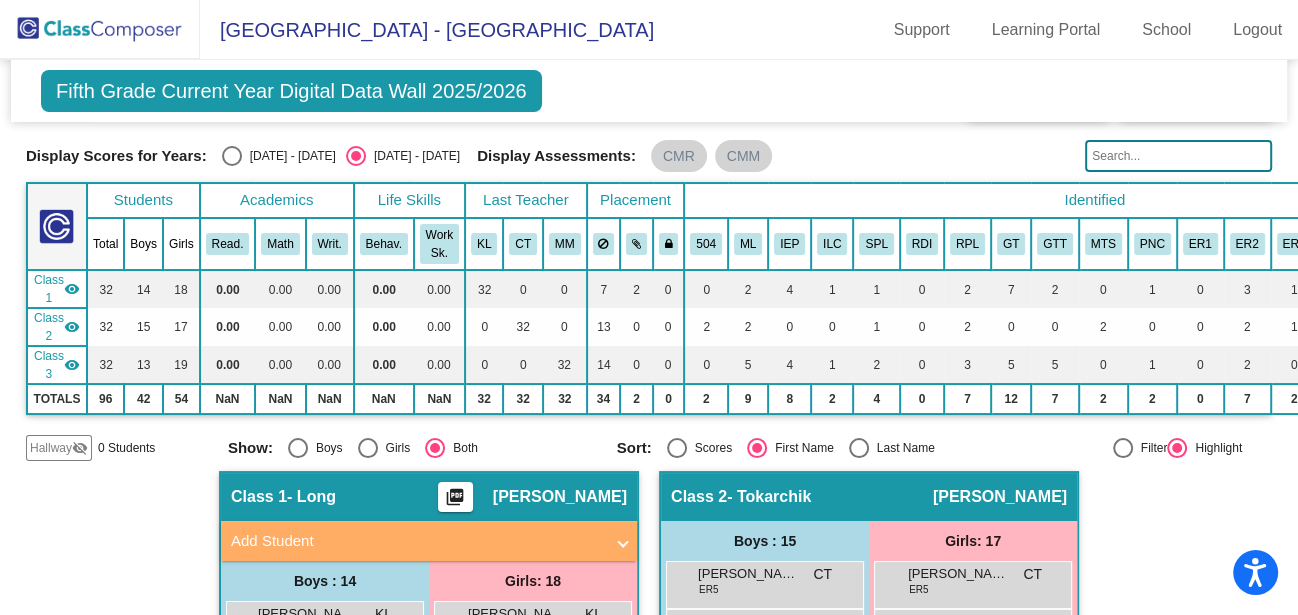 scroll, scrollTop: 0, scrollLeft: 0, axis: both 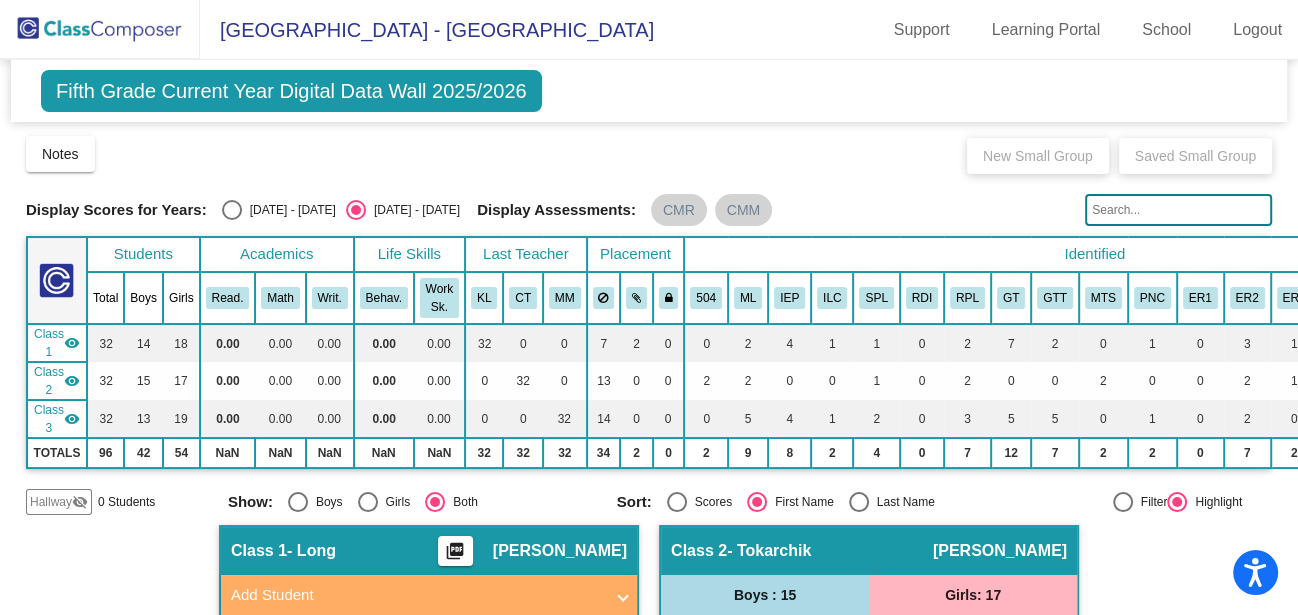 click on "[GEOGRAPHIC_DATA] - [GEOGRAPHIC_DATA]" 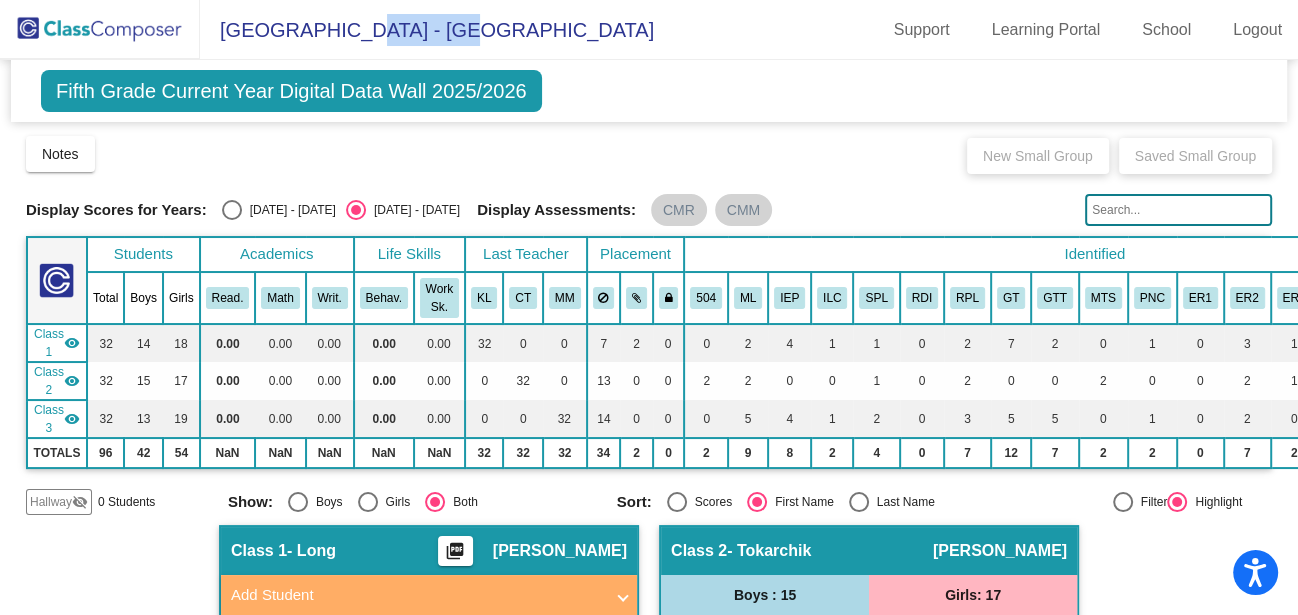 click on "Fifth Grade Current Year Digital Data Wall 2025/2026  Add, Move, or Retain Students Off   On  Incoming   Digital Data Wall" 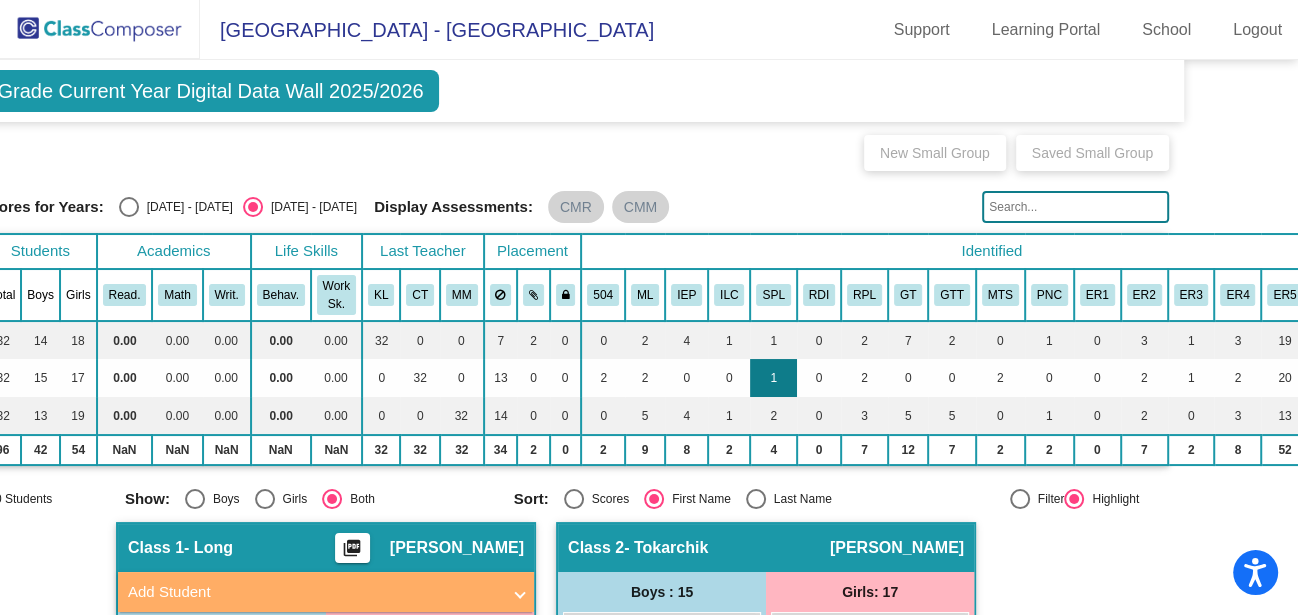 scroll, scrollTop: 3, scrollLeft: 181, axis: both 